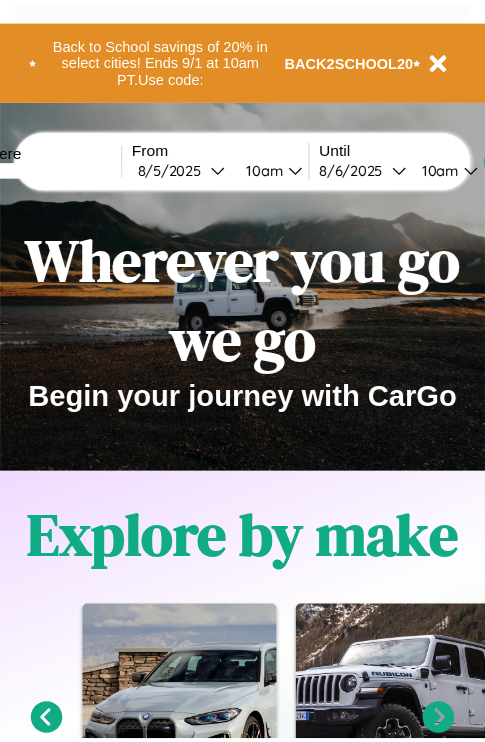 scroll, scrollTop: 0, scrollLeft: 0, axis: both 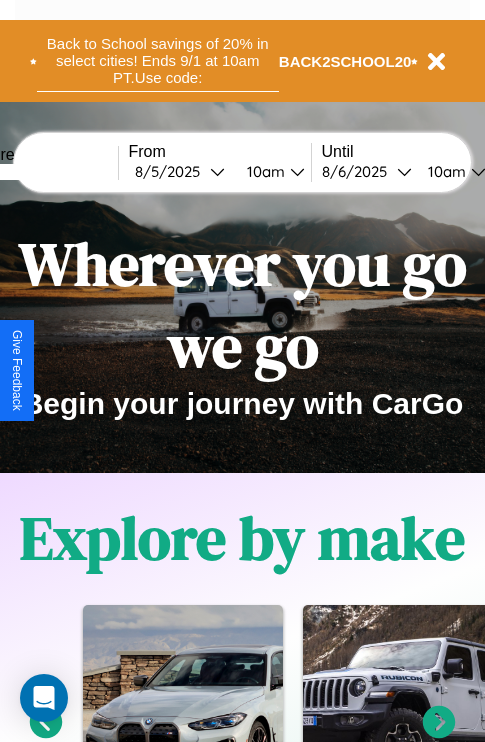 click on "Back to School savings of 20% in select cities! Ends 9/1 at 10am PT.  Use code:" at bounding box center (158, 61) 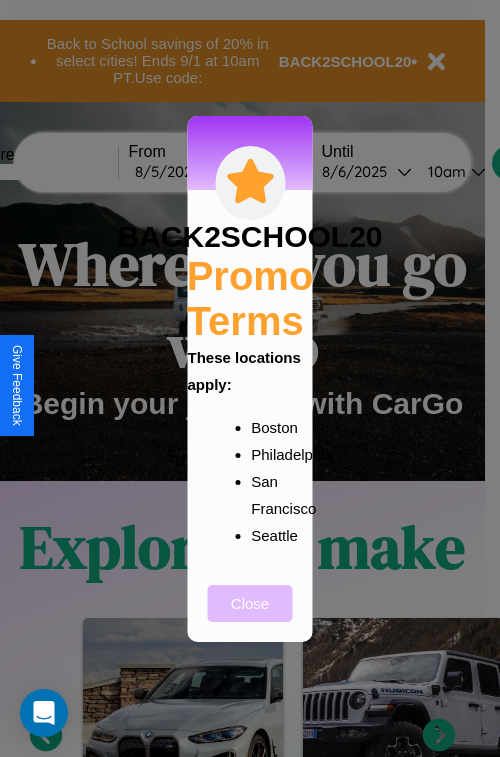 click on "Close" at bounding box center (250, 603) 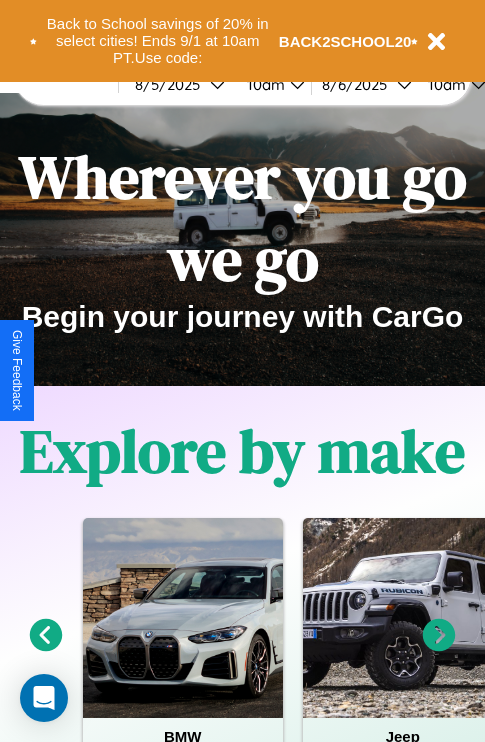 scroll, scrollTop: 0, scrollLeft: 0, axis: both 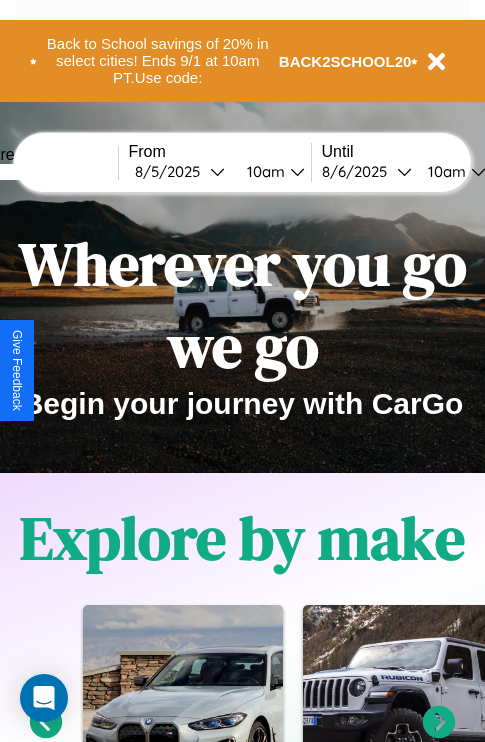 click at bounding box center (43, 172) 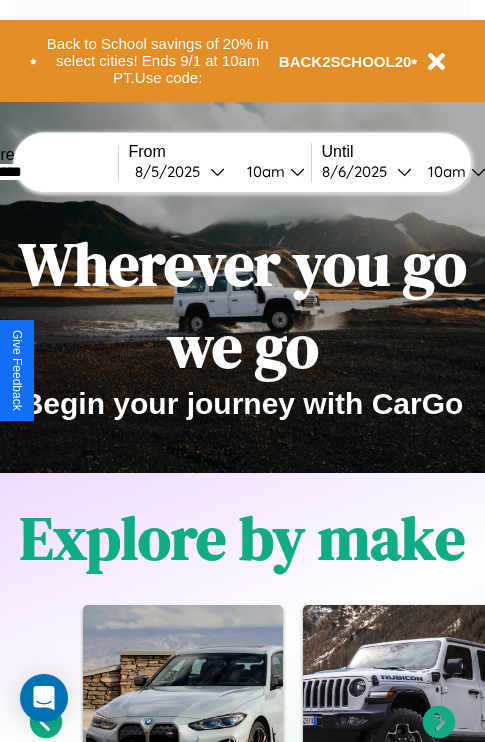 type on "*********" 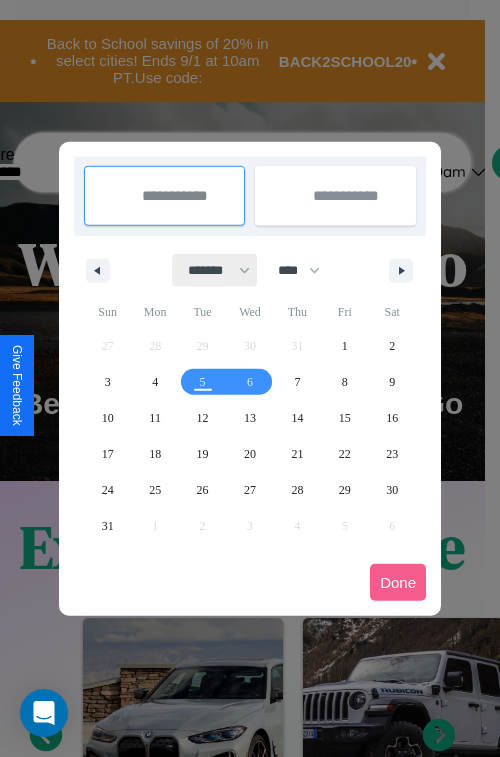 click on "******* ******** ***** ***** *** **** **** ****** ********* ******* ******** ********" at bounding box center [215, 270] 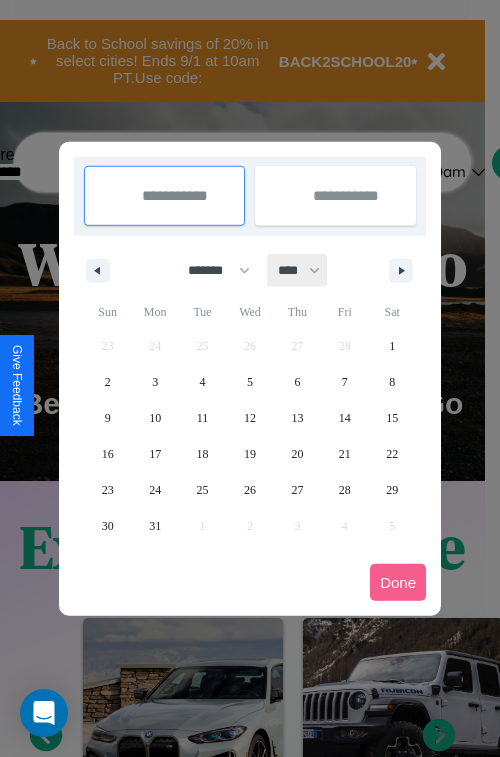 click on "**** **** **** **** **** **** **** **** **** **** **** **** **** **** **** **** **** **** **** **** **** **** **** **** **** **** **** **** **** **** **** **** **** **** **** **** **** **** **** **** **** **** **** **** **** **** **** **** **** **** **** **** **** **** **** **** **** **** **** **** **** **** **** **** **** **** **** **** **** **** **** **** **** **** **** **** **** **** **** **** **** **** **** **** **** **** **** **** **** **** **** **** **** **** **** **** **** **** **** **** **** **** **** **** **** **** **** **** **** **** **** **** **** **** **** **** **** **** **** **** ****" at bounding box center (298, 270) 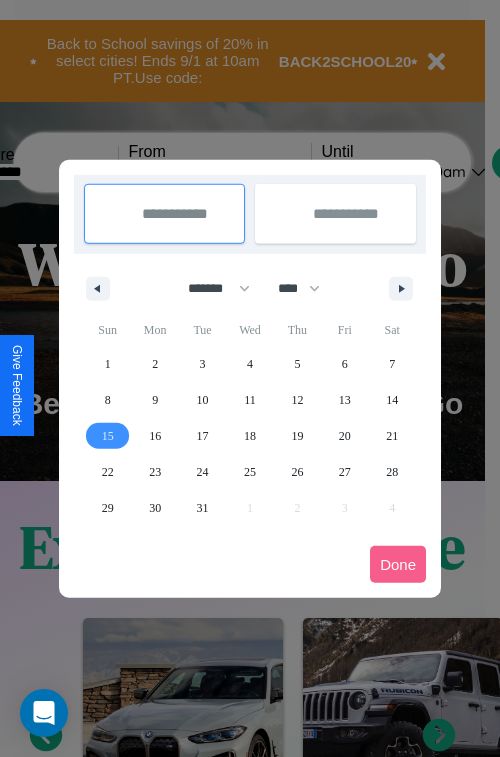 click on "15" at bounding box center (108, 436) 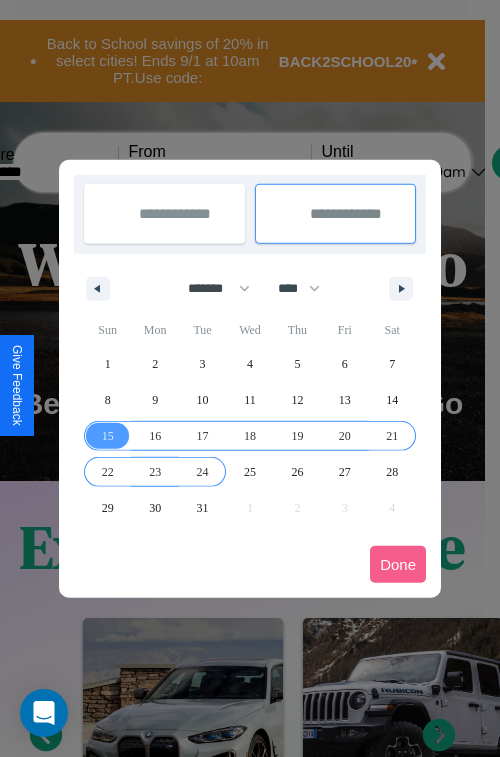 click on "24" at bounding box center (203, 472) 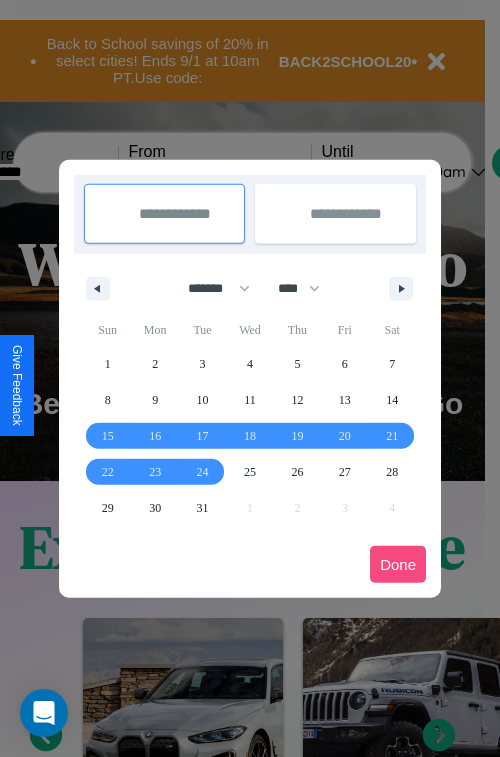 click on "Done" at bounding box center (398, 564) 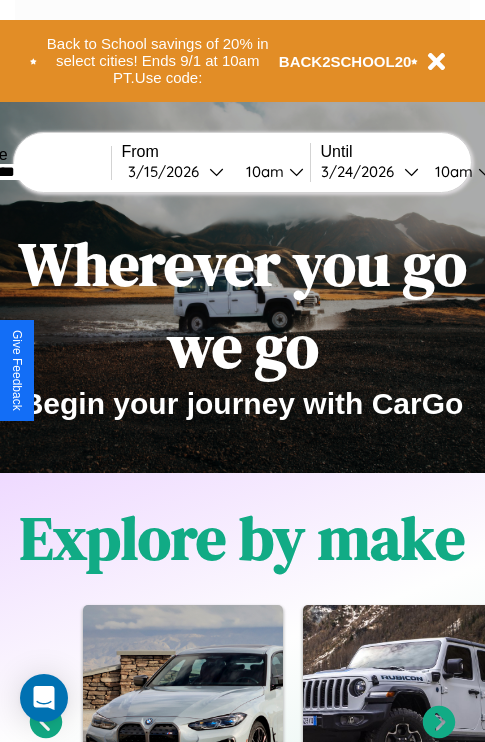 scroll, scrollTop: 0, scrollLeft: 75, axis: horizontal 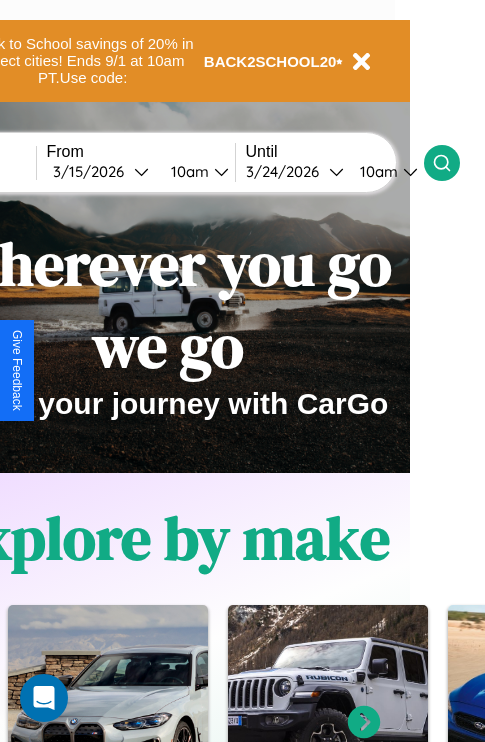 click 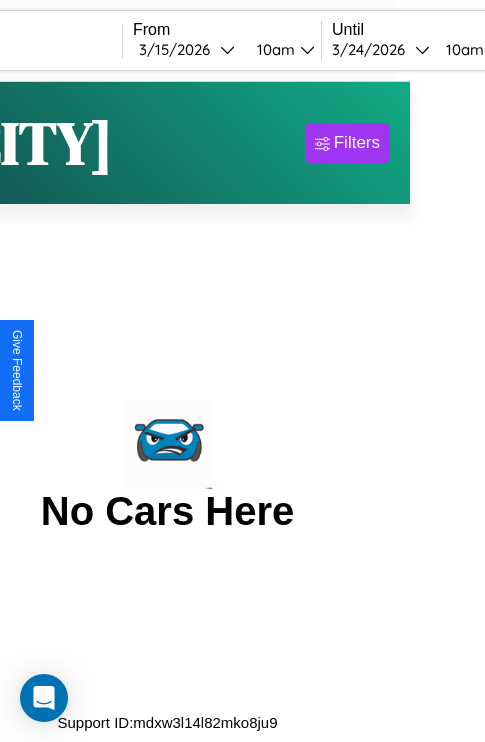 scroll, scrollTop: 0, scrollLeft: 0, axis: both 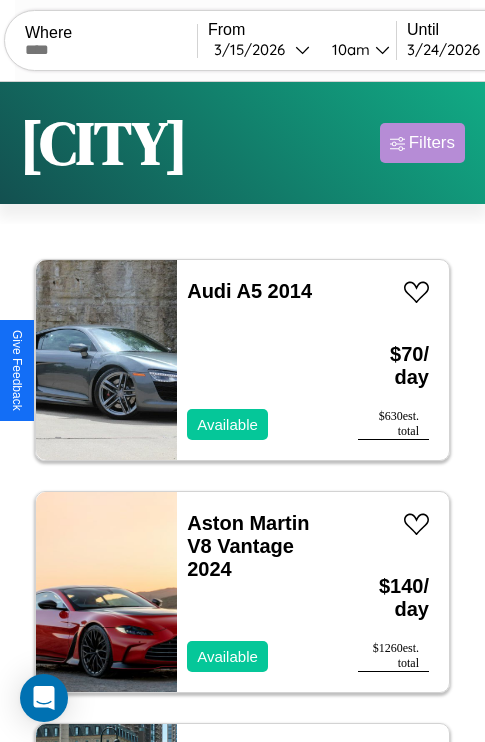 click on "Filters" at bounding box center [432, 143] 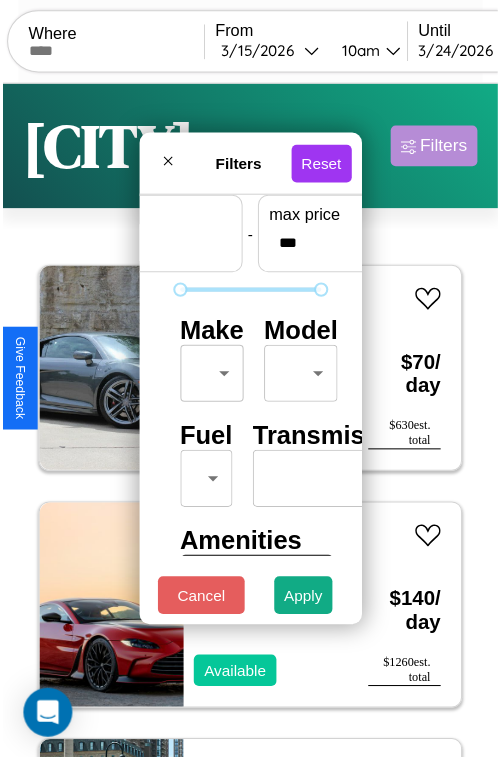 scroll, scrollTop: 59, scrollLeft: 0, axis: vertical 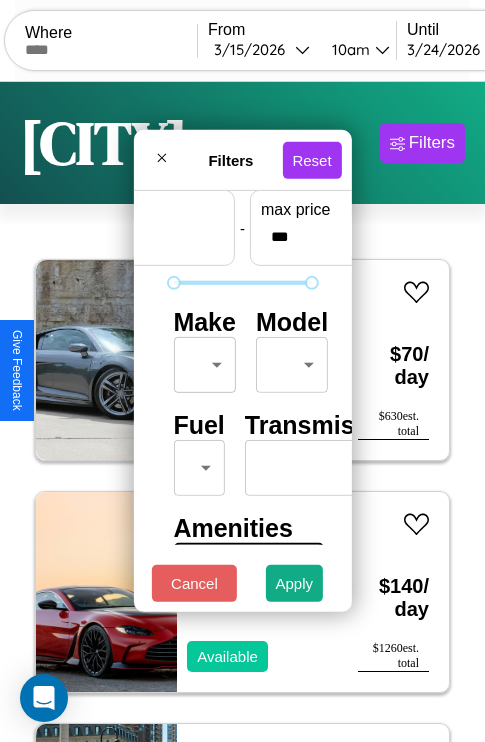 click on "CarGo Where From 3 / 15 / 2026 10am Until 3 / 24 / 2026 10am Become a Host Login Sign Up Barcelona Filters 114  cars in this area These cars can be picked up in this city. Audi   A5   2014 Available $ 70  / day $ 630  est. total Aston Martin   V8 Vantage   2024 Available $ 140  / day $ 1260  est. total Toyota   Scion iA   2016 Available $ 180  / day $ 1620  est. total GMC   ACM   2021 Available $ 50  / day $ 450  est. total Volvo   NE64   2021 Available $ 30  / day $ 270  est. total Tesla   Model X   2019 Available $ 30  / day $ 270  est. total Hummer   H1   2021 Available $ 150  / day $ 1350  est. total Chevrolet   Corsica   2018 Available $ 40  / day $ 360  est. total Land Rover   LR3   2014 Available $ 40  / day $ 360  est. total Lamborghini   Huracan   2022 Available $ 80  / day $ 720  est. total Aston Martin   Lagonda   2014 Available $ 170  / day $ 1530  est. total Honda   CRF1000 (Africa Twin)   2018 Available $ 130  / day $ 1170  est. total Audi   RS 5   2016 Available $ 60  / day $ 540  est. total" at bounding box center (242, 412) 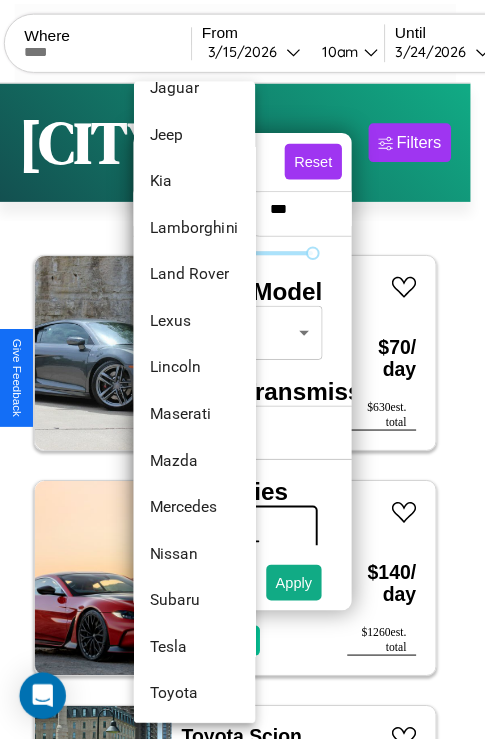scroll, scrollTop: 1083, scrollLeft: 0, axis: vertical 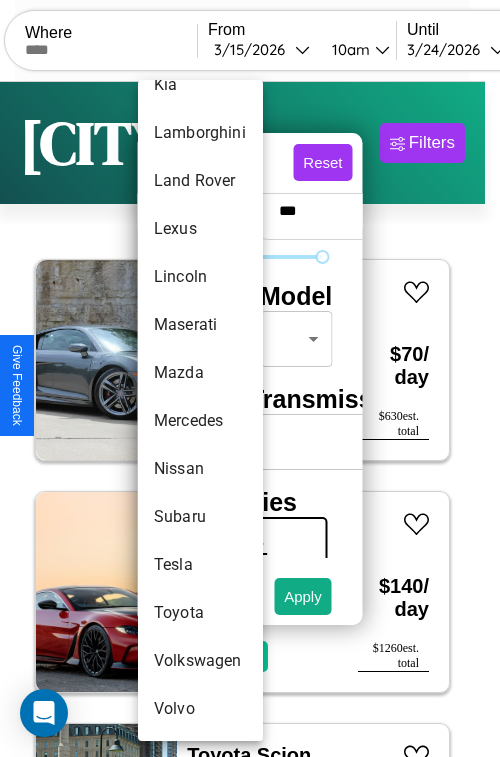 click on "Toyota" at bounding box center (200, 613) 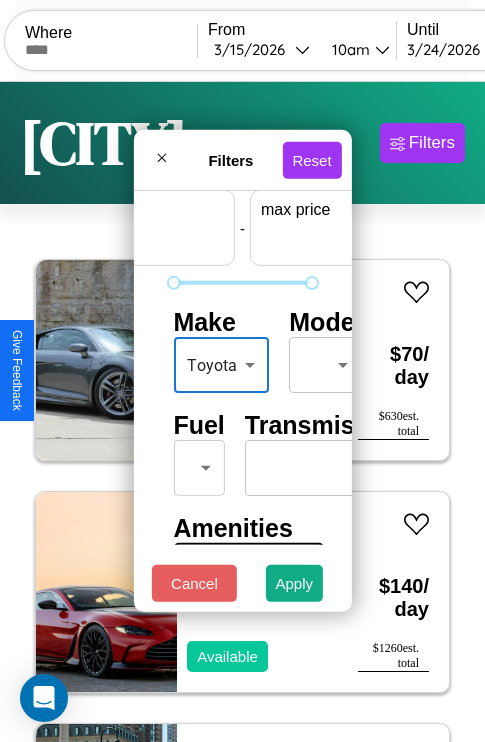 scroll, scrollTop: 59, scrollLeft: 124, axis: both 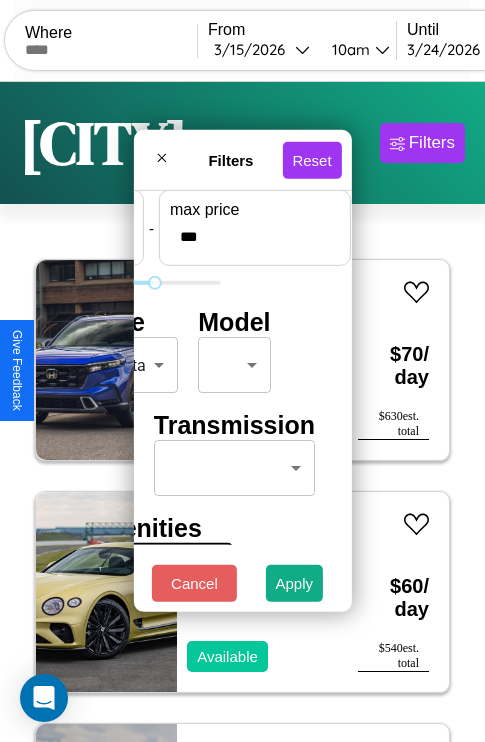 type on "***" 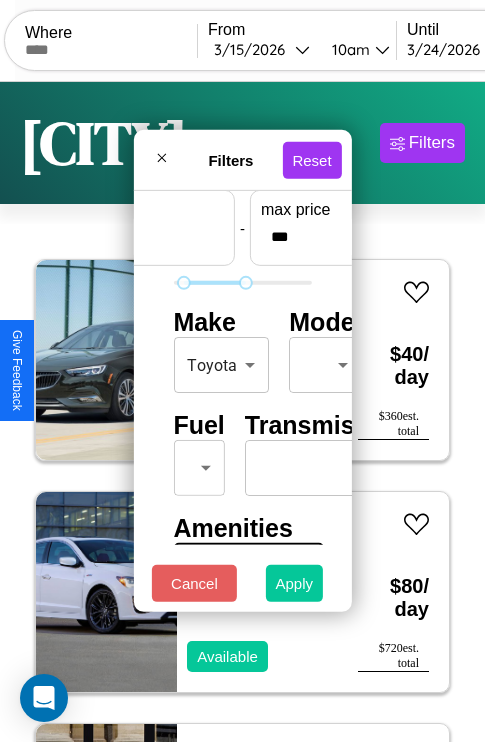type on "**" 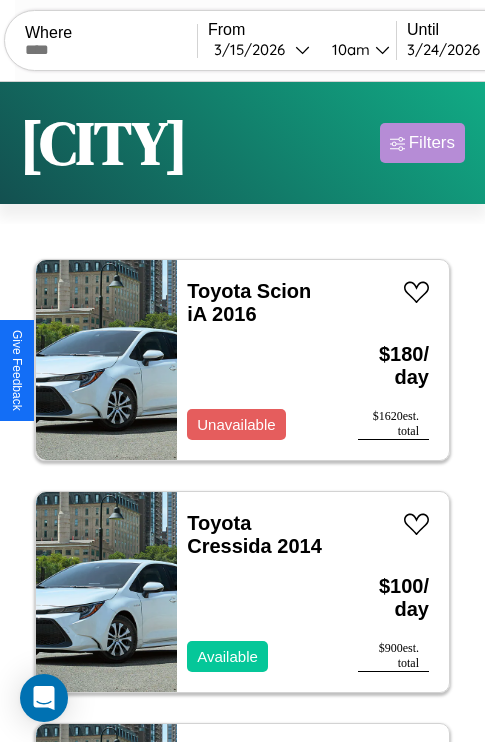 click on "Filters" at bounding box center (432, 143) 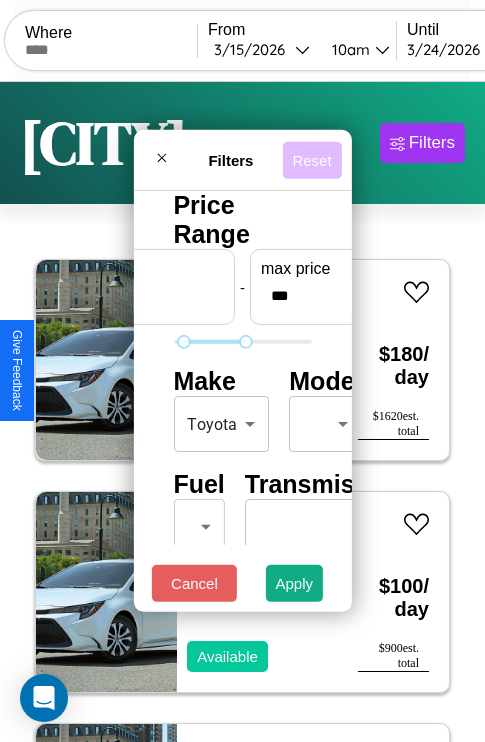click on "Reset" at bounding box center (311, 159) 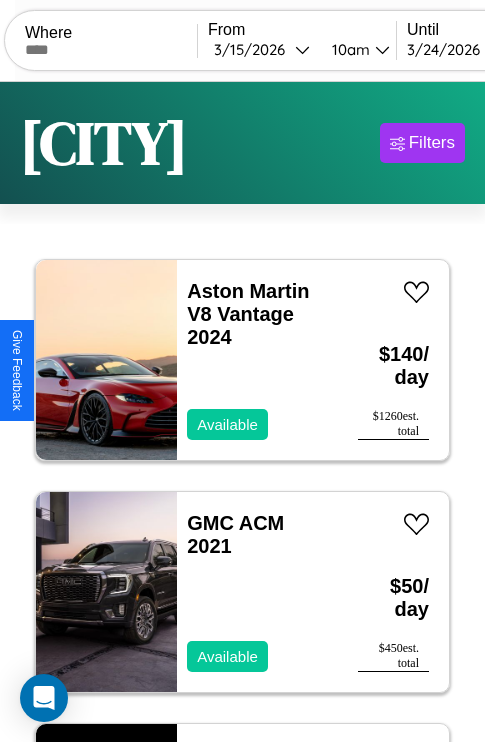 scroll, scrollTop: 95, scrollLeft: 0, axis: vertical 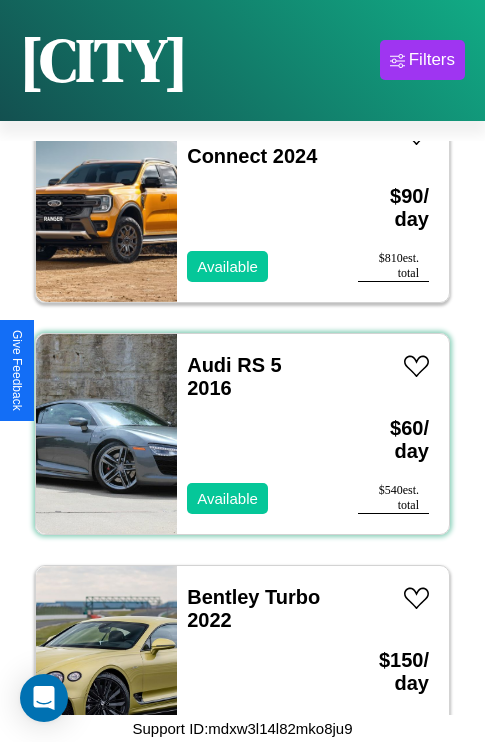 click on "Audi   RS 5   2016 Available" at bounding box center [257, 434] 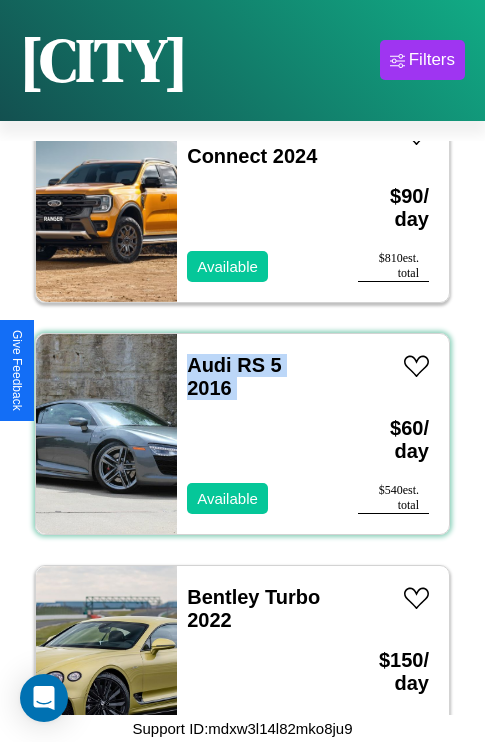 click on "Audi   RS 5   2016 Available" at bounding box center [257, 434] 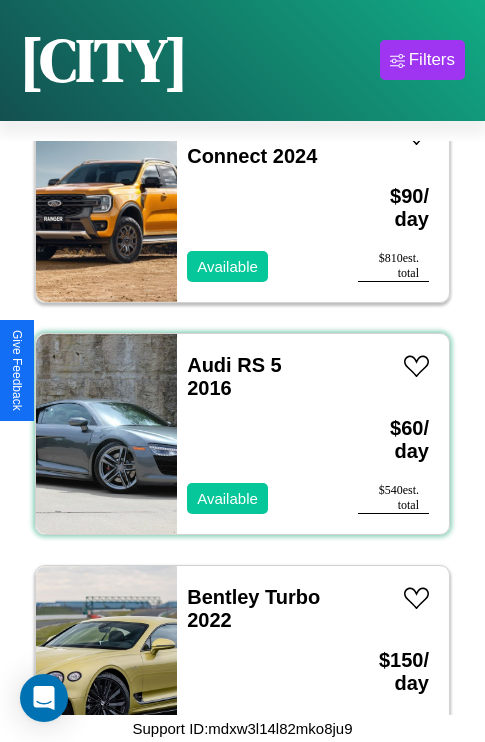 click on "Audi   RS 5   2016 Available" at bounding box center (257, 434) 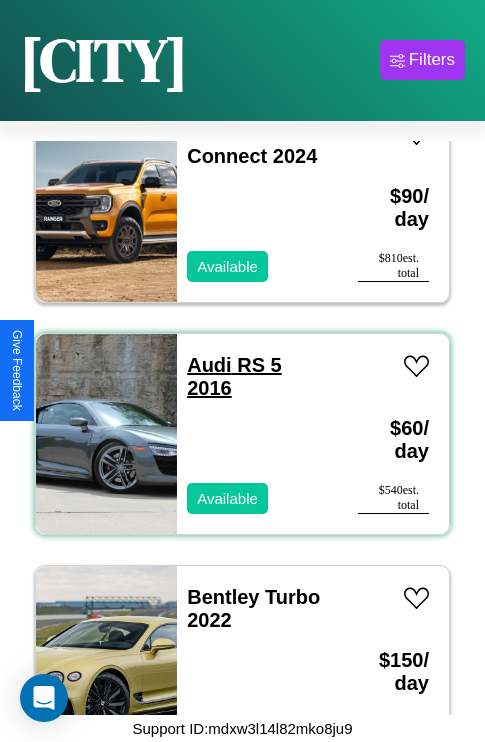 click on "Audi   RS 5   2016" at bounding box center (234, 376) 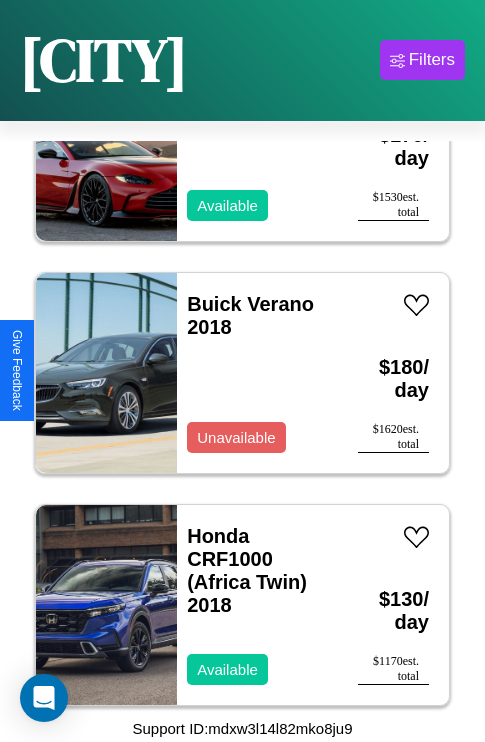 scroll, scrollTop: 2395, scrollLeft: 0, axis: vertical 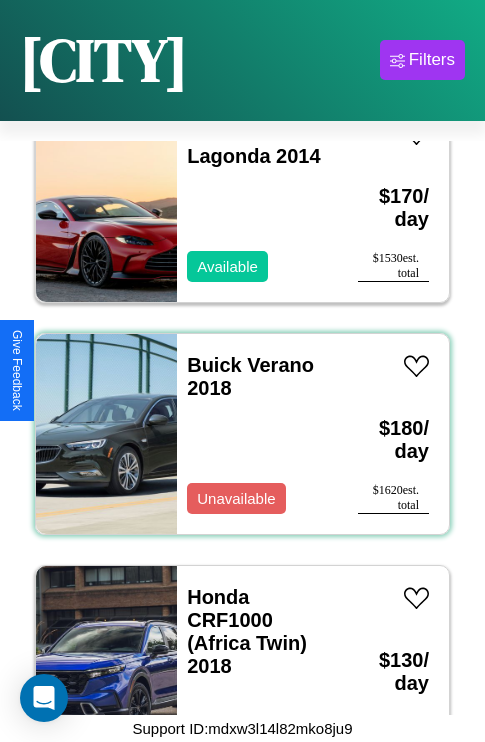 click on "Buick   Verano   2018 Unavailable" at bounding box center (257, 434) 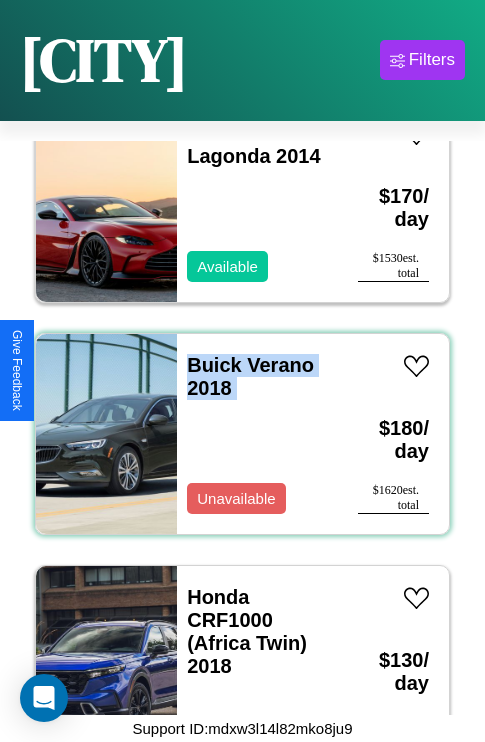 click on "Buick   Verano   2018 Unavailable" at bounding box center (257, 434) 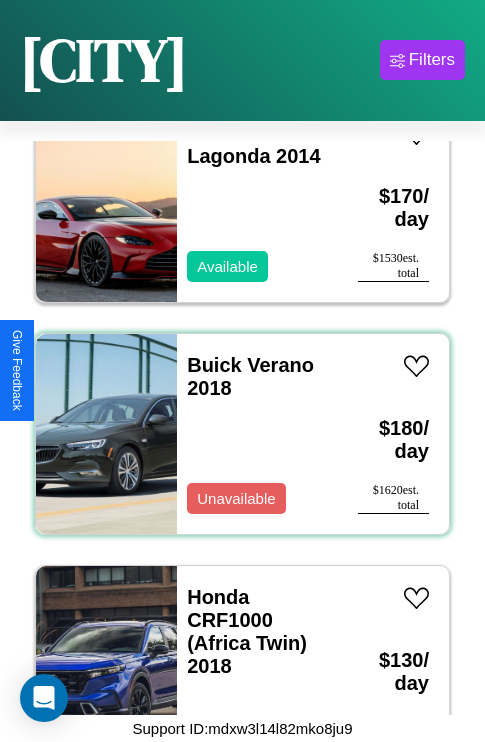 click on "Buick   Verano   2018 Unavailable" at bounding box center [257, 434] 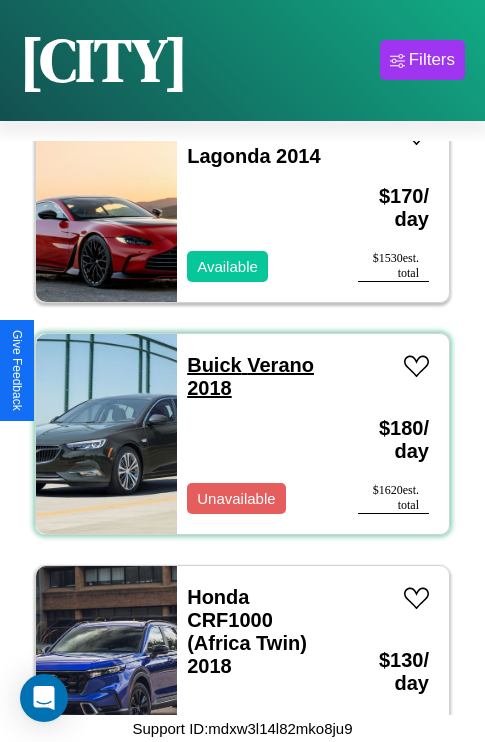 click on "Buick   Verano   2018" at bounding box center (250, 376) 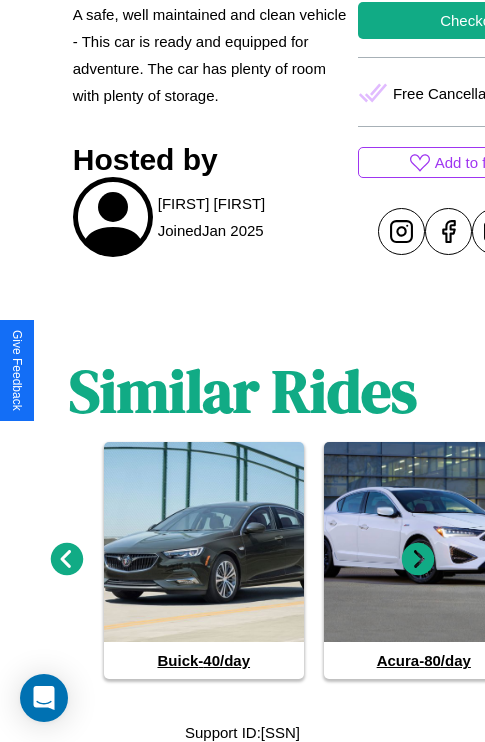 scroll, scrollTop: 812, scrollLeft: 0, axis: vertical 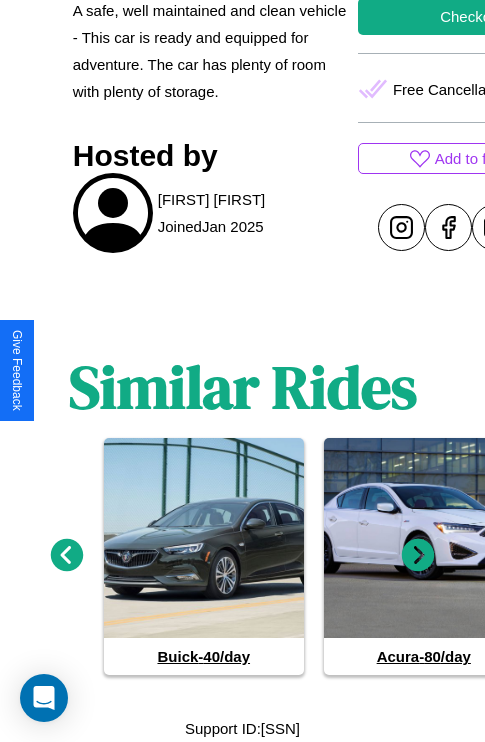 click 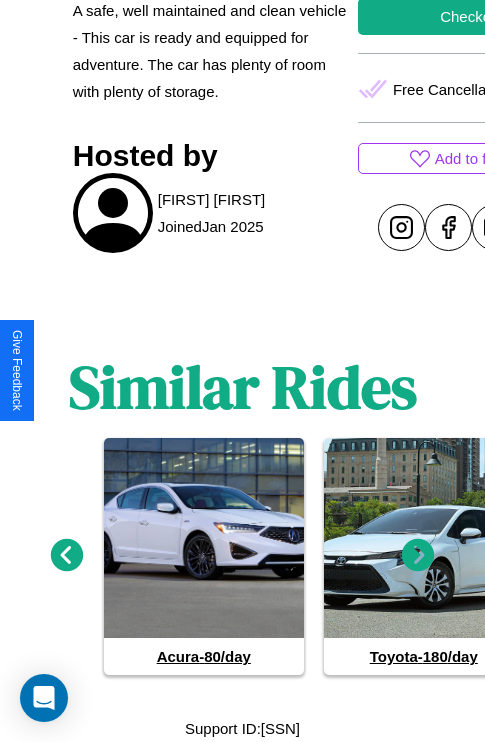 click 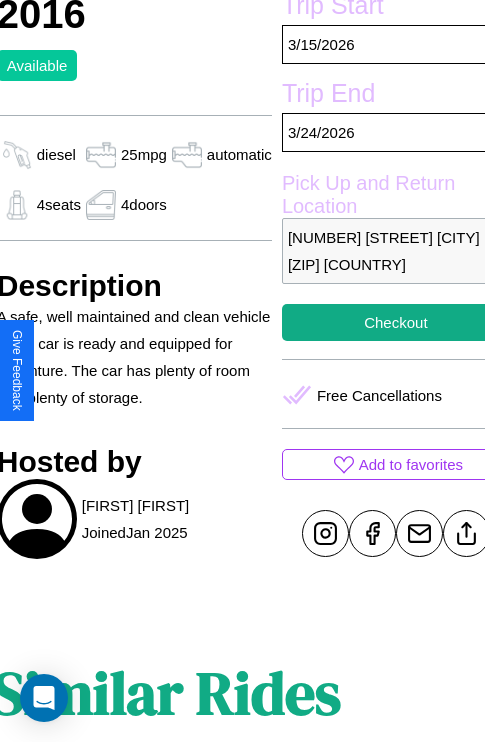 scroll, scrollTop: 458, scrollLeft: 88, axis: both 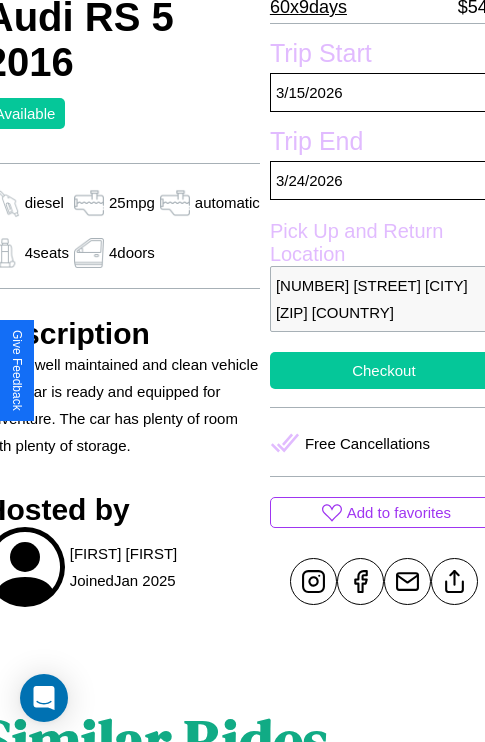 click on "Checkout" at bounding box center [384, 370] 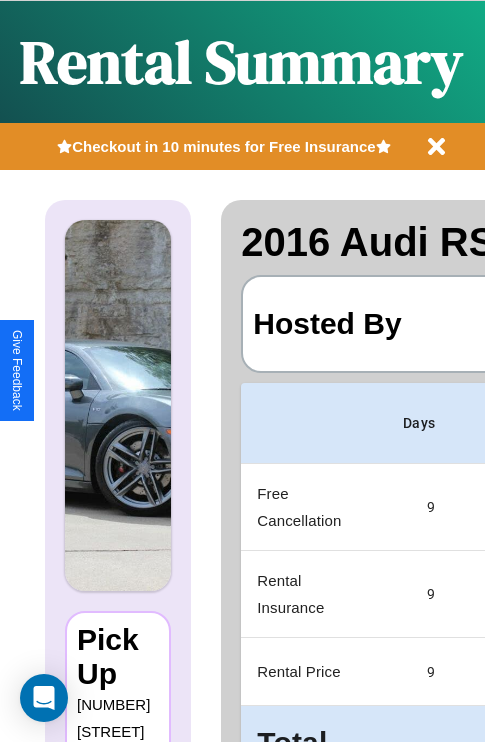 scroll, scrollTop: 0, scrollLeft: 378, axis: horizontal 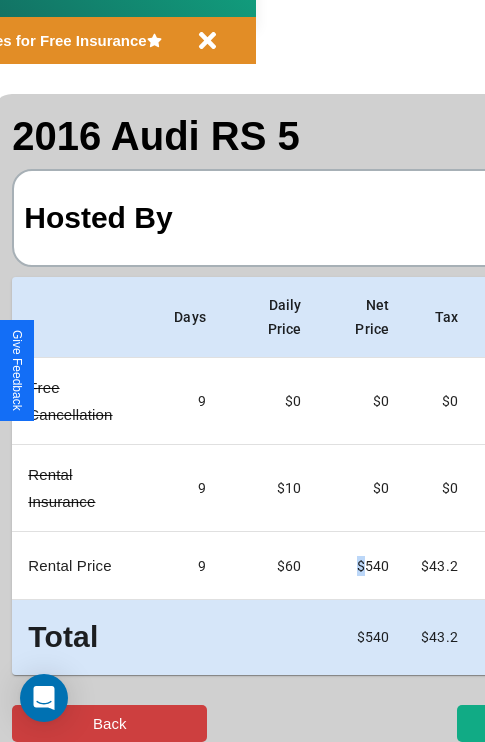 click on "Back" at bounding box center (109, 723) 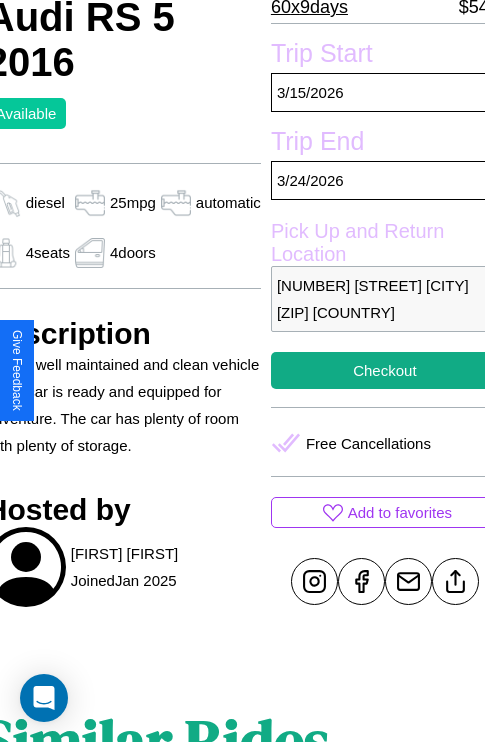 scroll, scrollTop: 458, scrollLeft: 88, axis: both 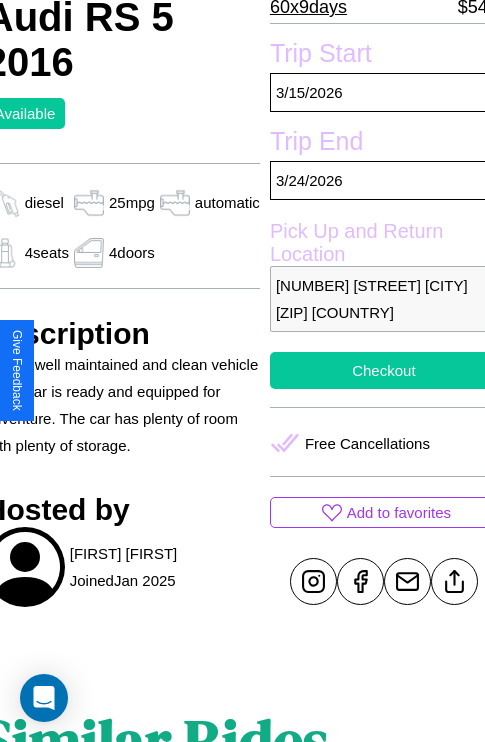 click on "Checkout" at bounding box center [384, 370] 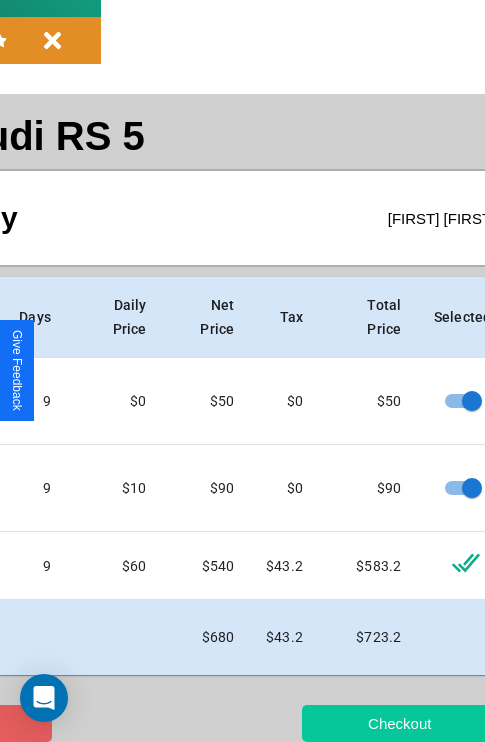 click on "Checkout" at bounding box center (399, 723) 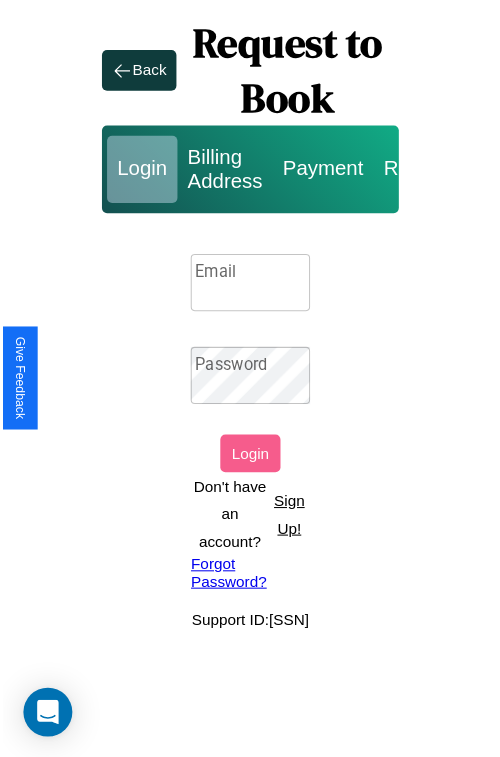 scroll, scrollTop: 0, scrollLeft: 0, axis: both 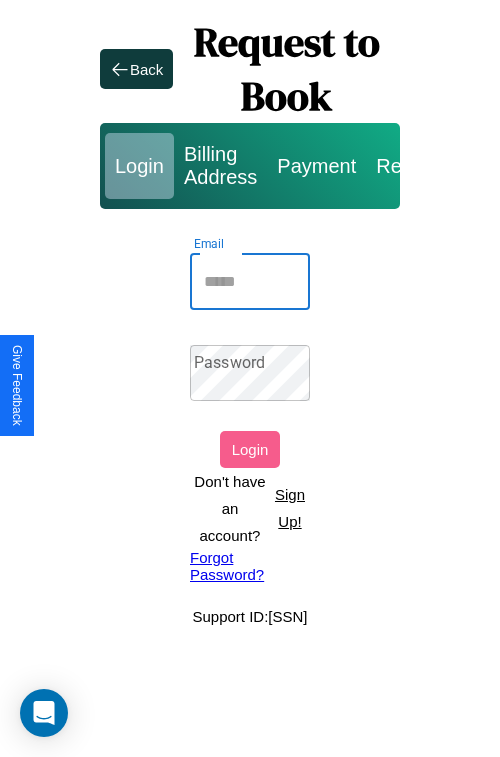 click on "Email" at bounding box center (250, 282) 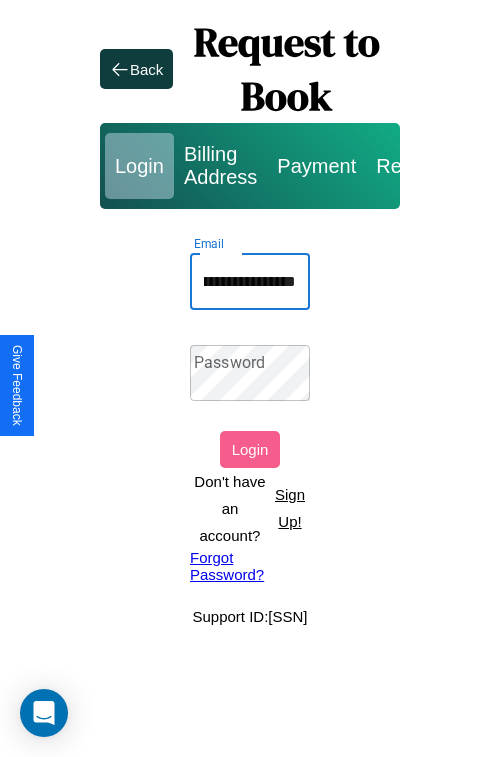 scroll, scrollTop: 0, scrollLeft: 99, axis: horizontal 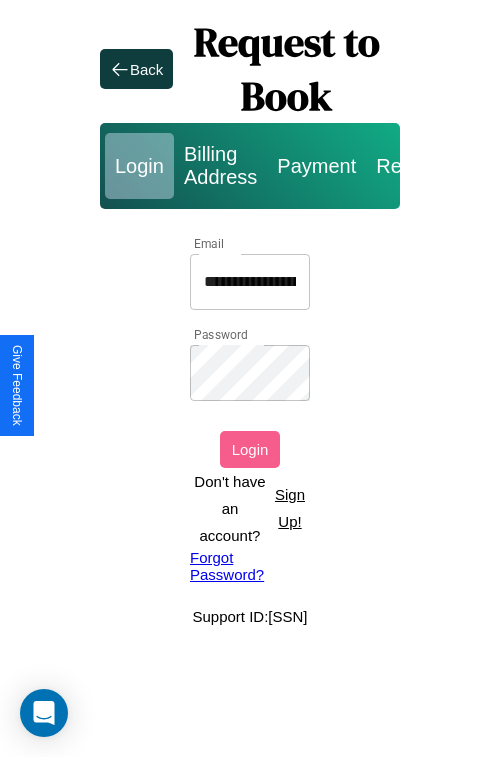 click on "Login" at bounding box center [250, 449] 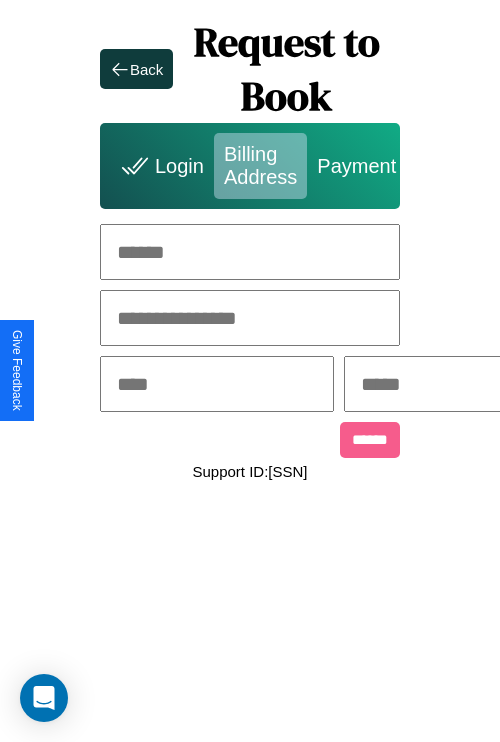 click at bounding box center [250, 252] 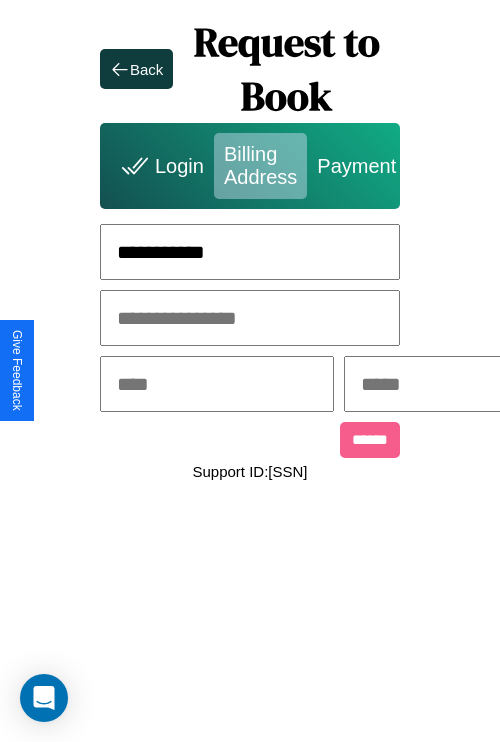 type on "**********" 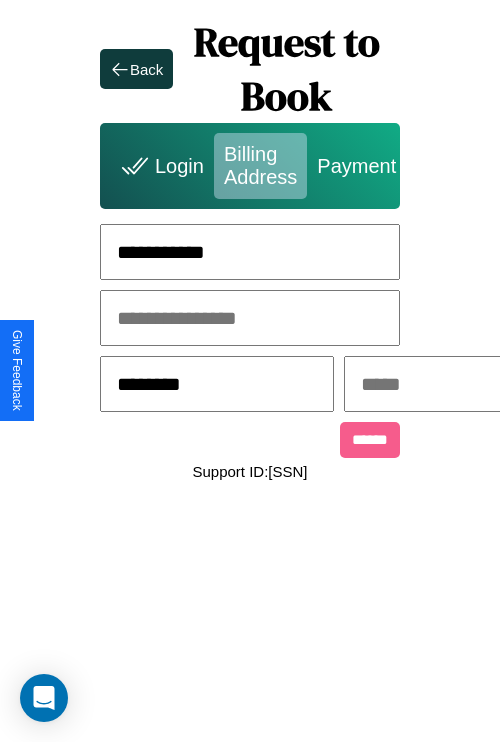 type on "********" 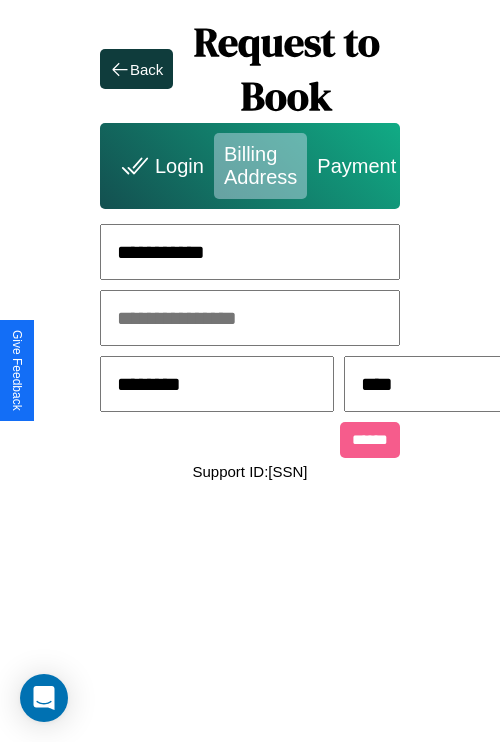 type on "****" 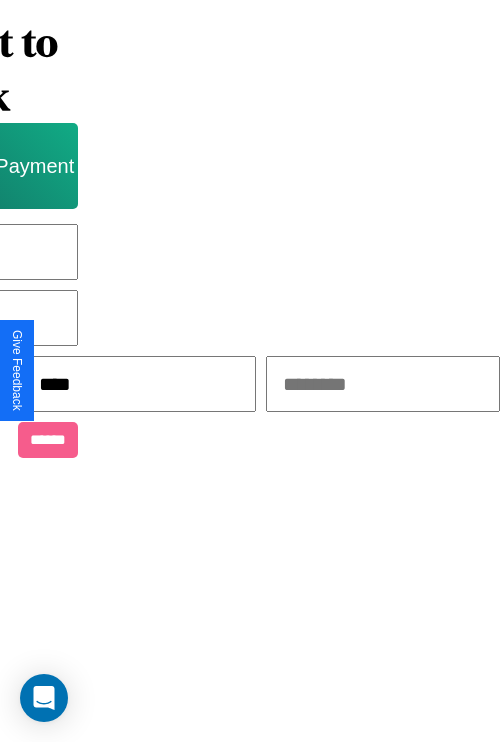 click at bounding box center (383, 384) 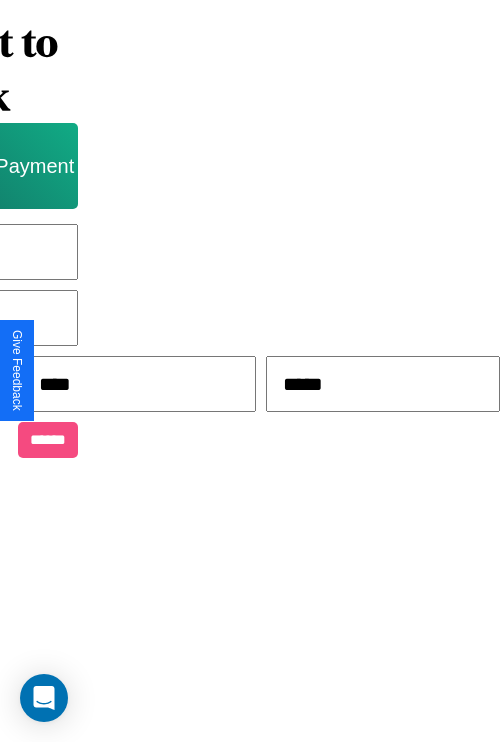 type on "*****" 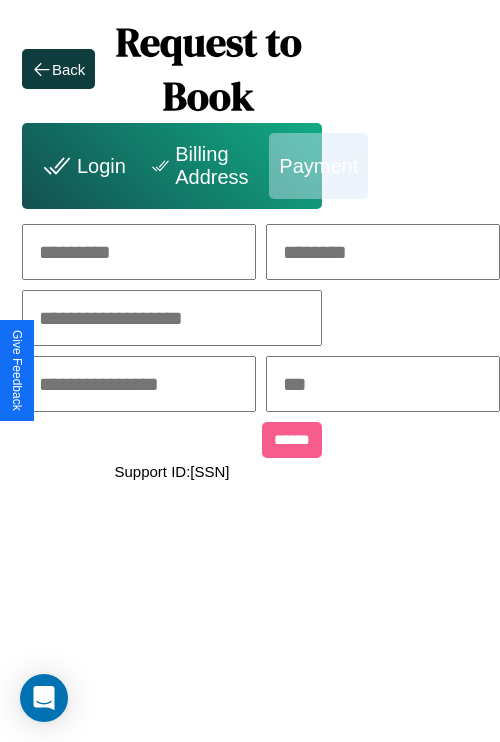 click at bounding box center [139, 252] 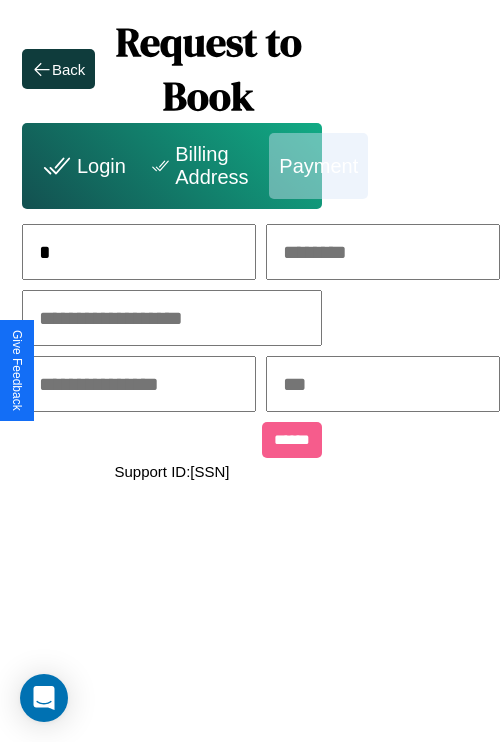 scroll, scrollTop: 0, scrollLeft: 130, axis: horizontal 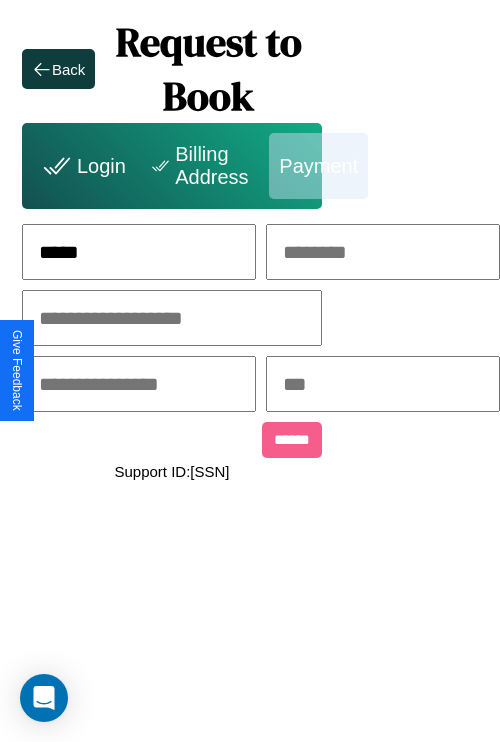 type on "*****" 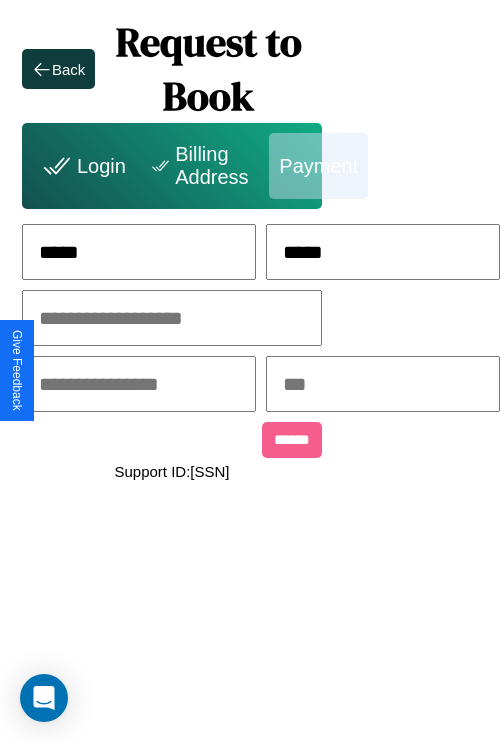type on "*****" 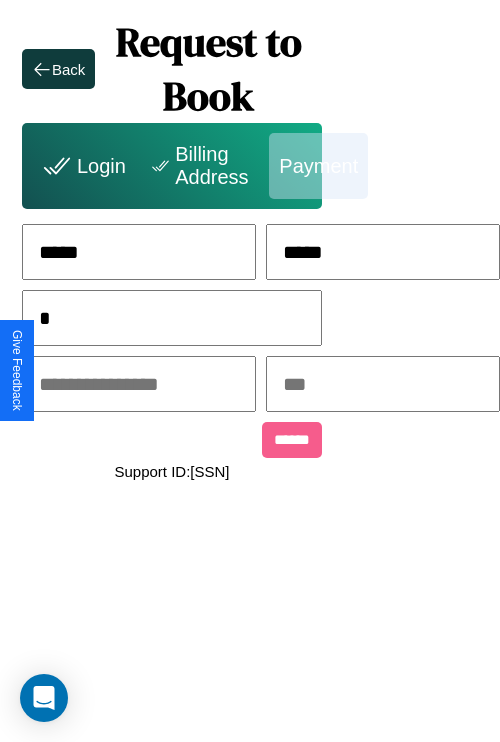 scroll, scrollTop: 0, scrollLeft: 128, axis: horizontal 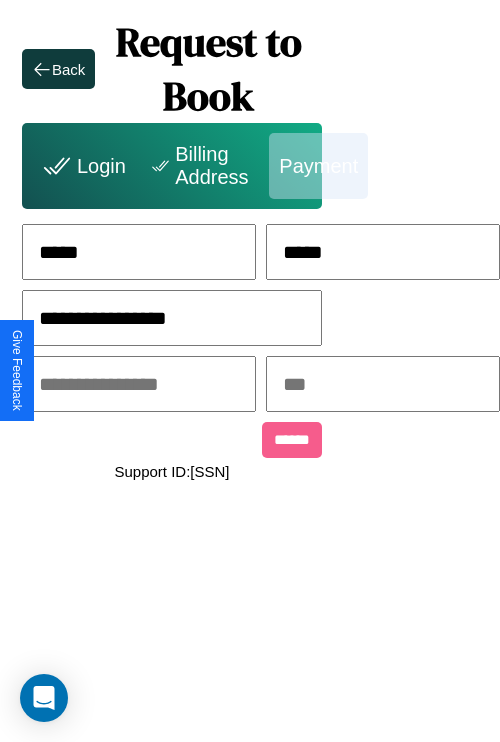 type on "**********" 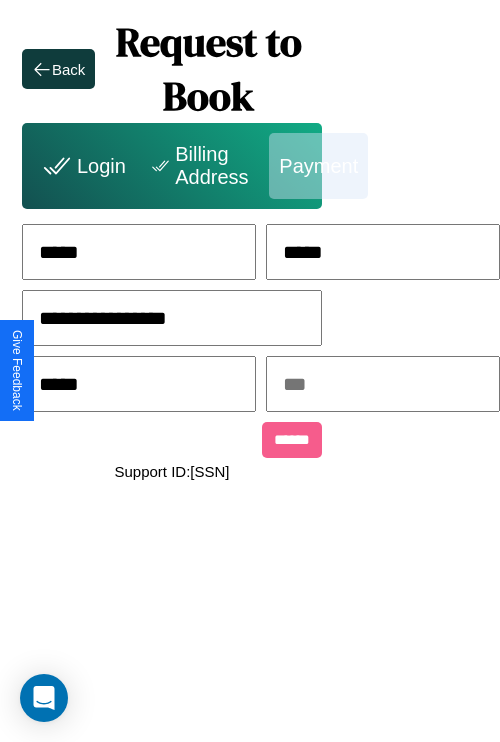 type on "*****" 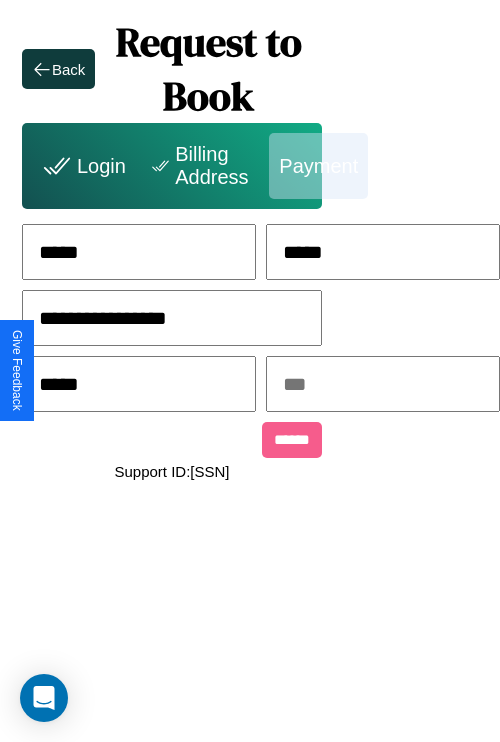 click at bounding box center (383, 384) 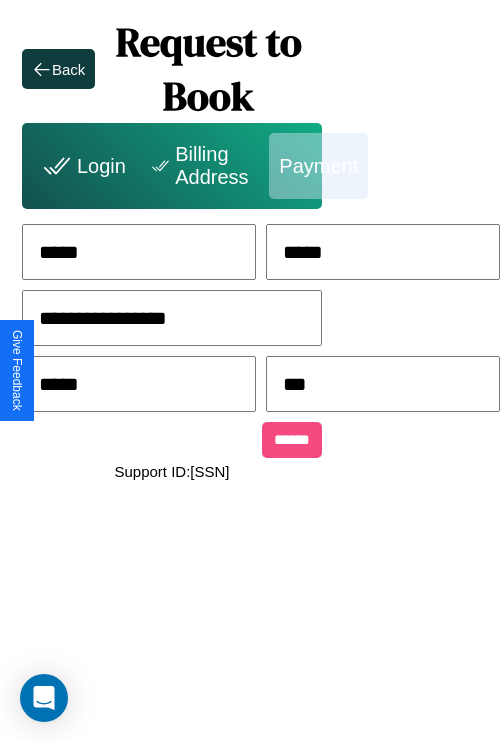type on "***" 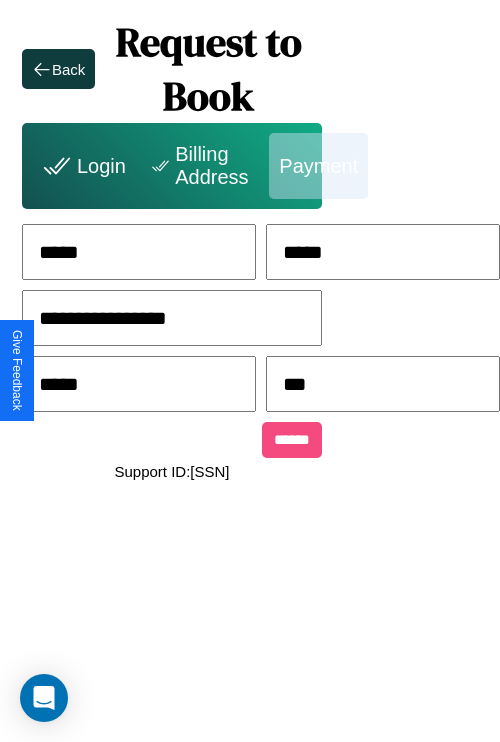 click on "******" at bounding box center [292, 440] 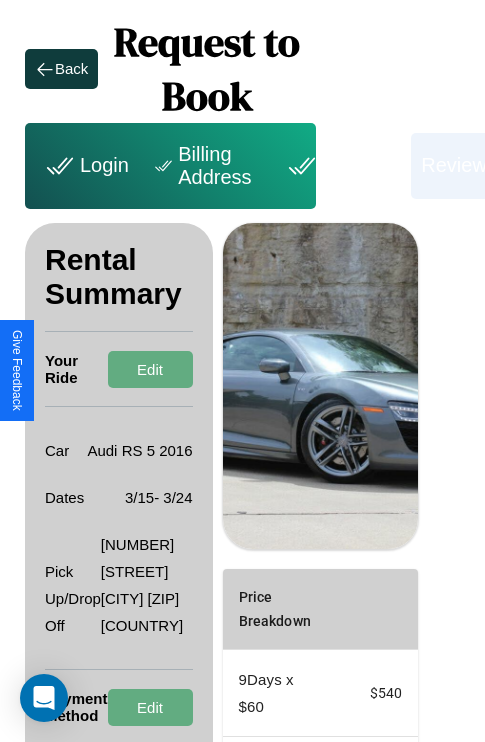 scroll, scrollTop: 274, scrollLeft: 72, axis: both 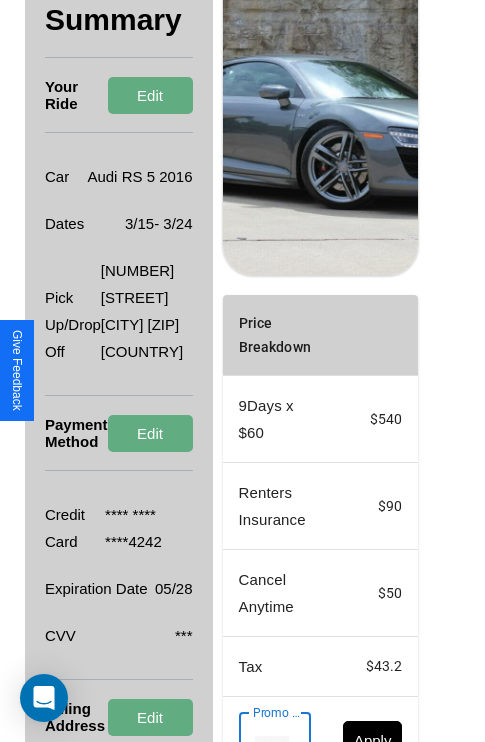 click on "Promo Code" at bounding box center (264, 741) 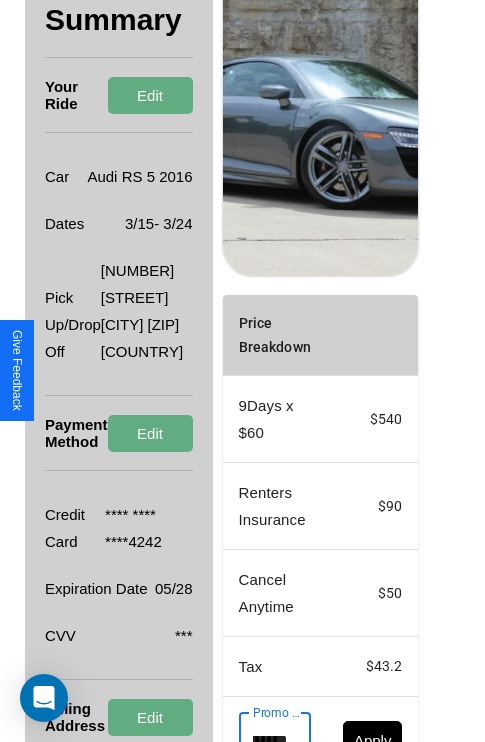 scroll, scrollTop: 0, scrollLeft: 96, axis: horizontal 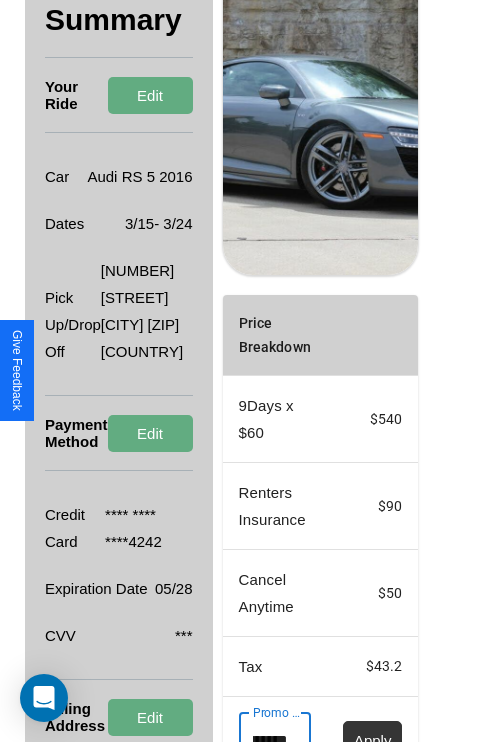 type on "**********" 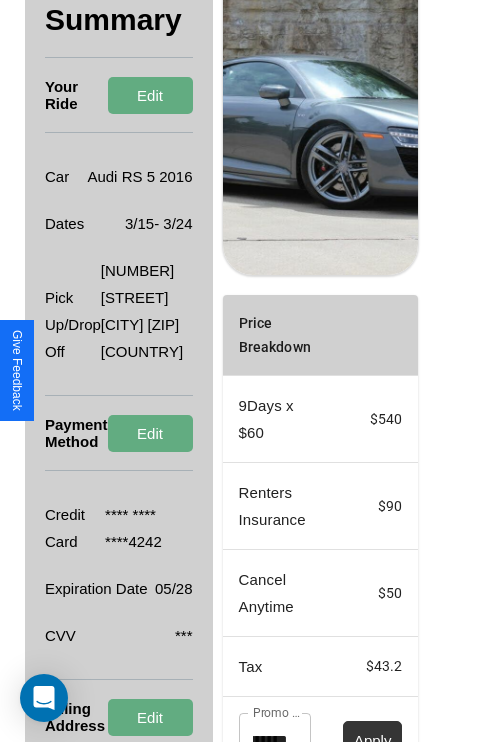 scroll, scrollTop: 0, scrollLeft: 0, axis: both 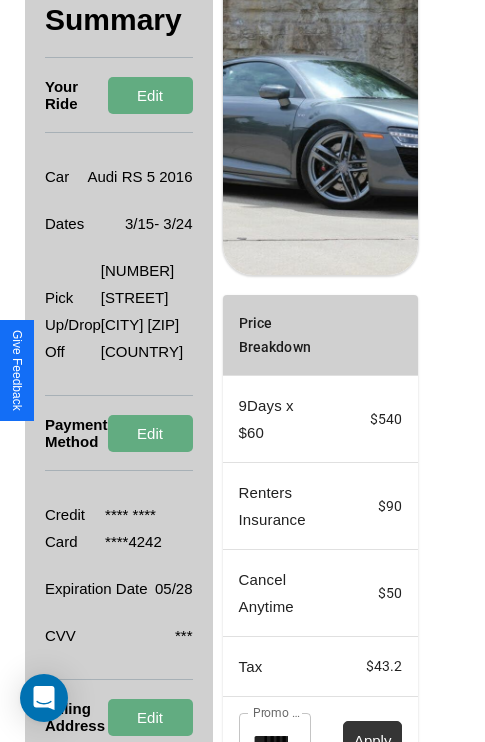 click on "Apply" at bounding box center [373, 740] 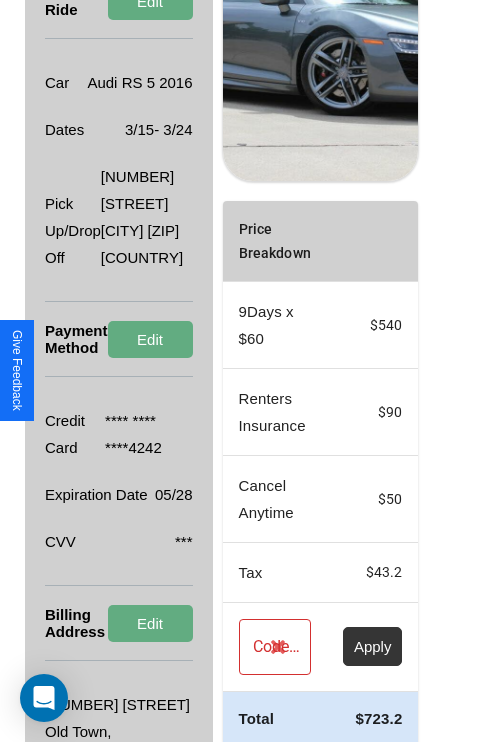 scroll, scrollTop: 428, scrollLeft: 72, axis: both 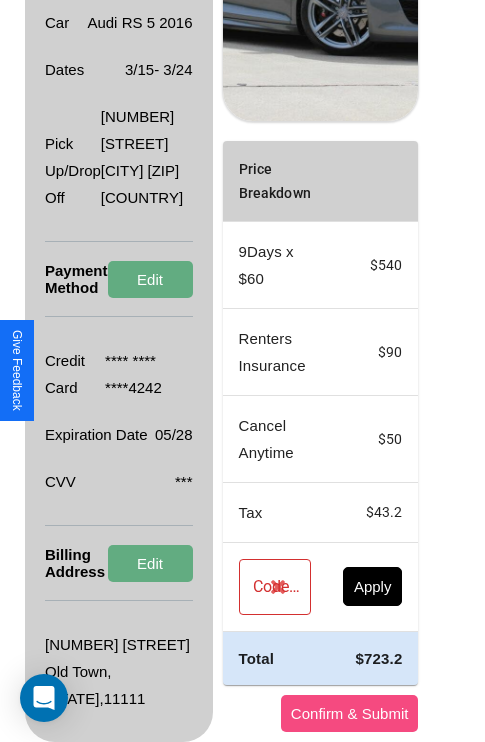 click on "Confirm & Submit" at bounding box center (350, 713) 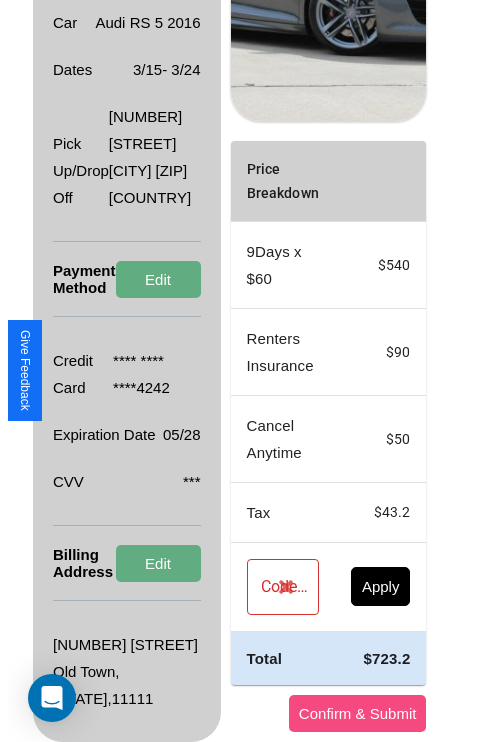 scroll, scrollTop: 0, scrollLeft: 72, axis: horizontal 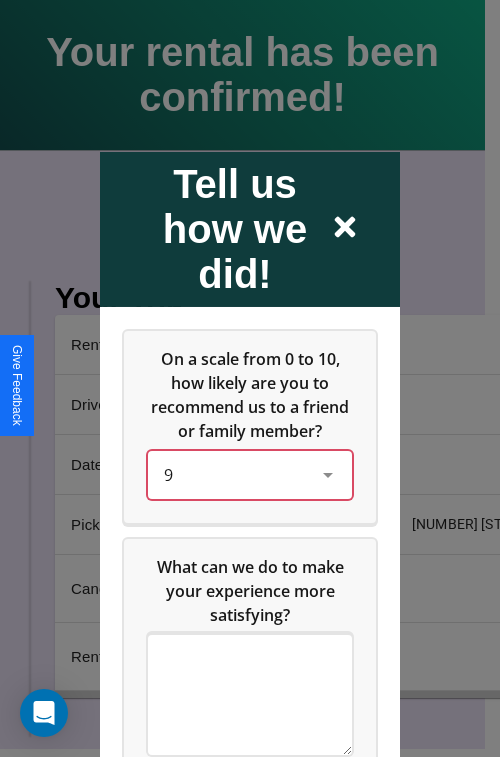 click on "9" at bounding box center [234, 474] 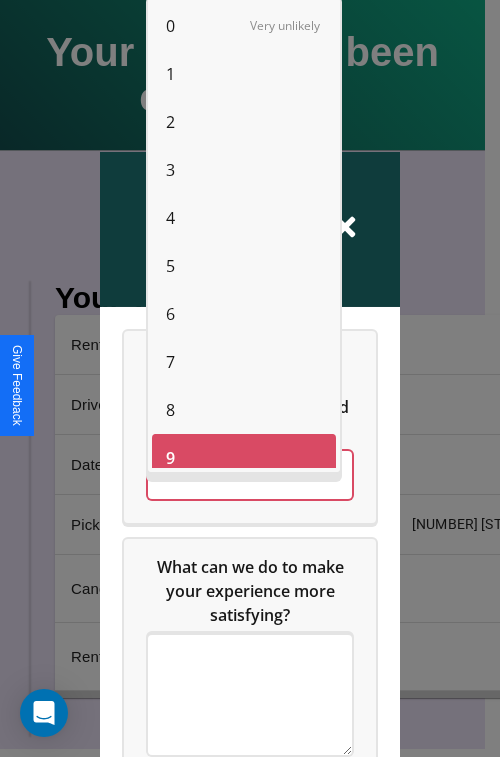 scroll, scrollTop: 14, scrollLeft: 0, axis: vertical 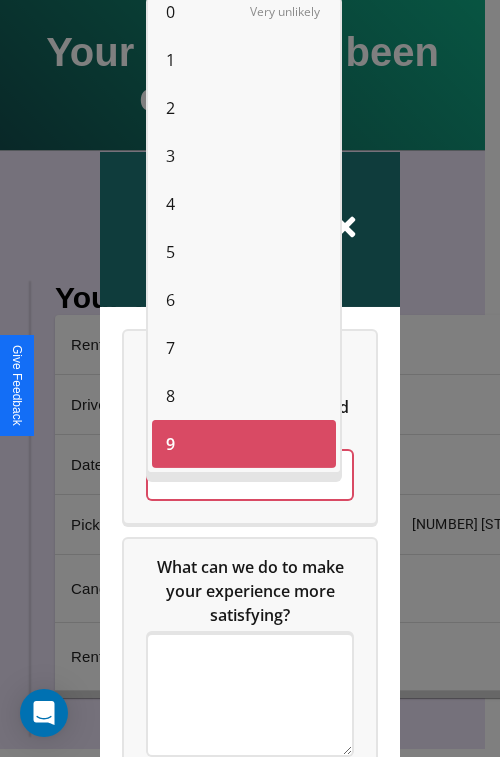 click on "4" at bounding box center [170, 204] 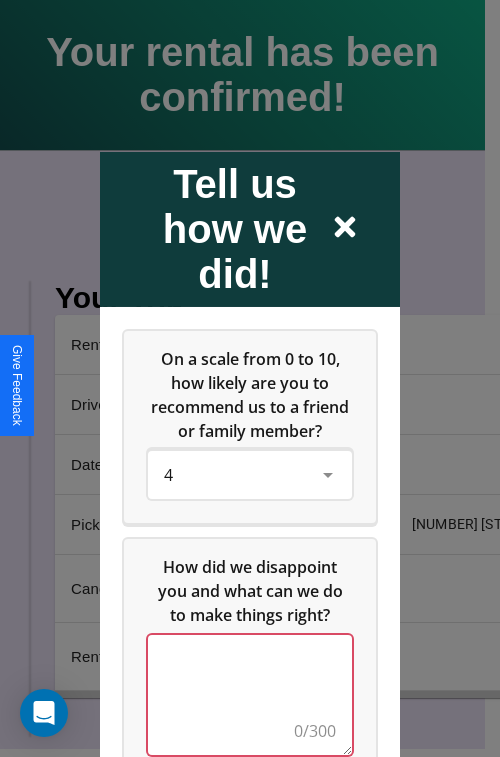 click at bounding box center (250, 694) 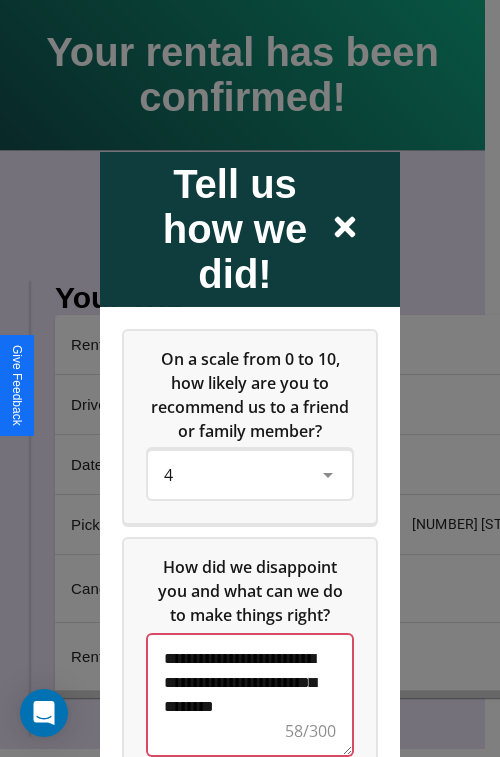 scroll, scrollTop: 5, scrollLeft: 0, axis: vertical 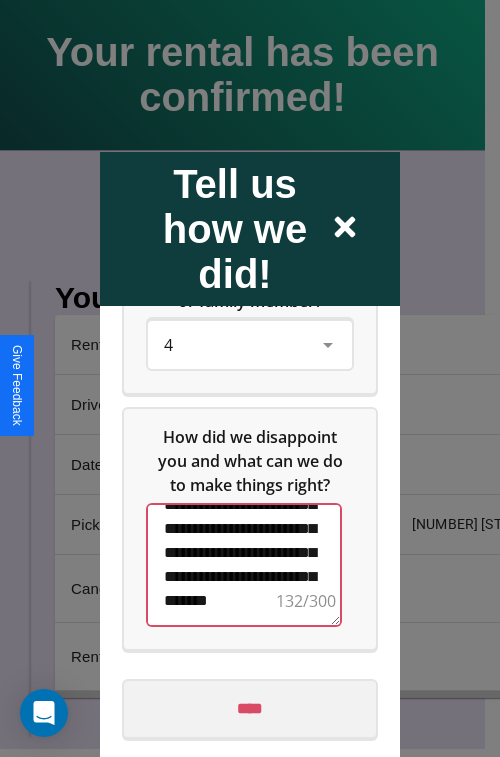 type on "**********" 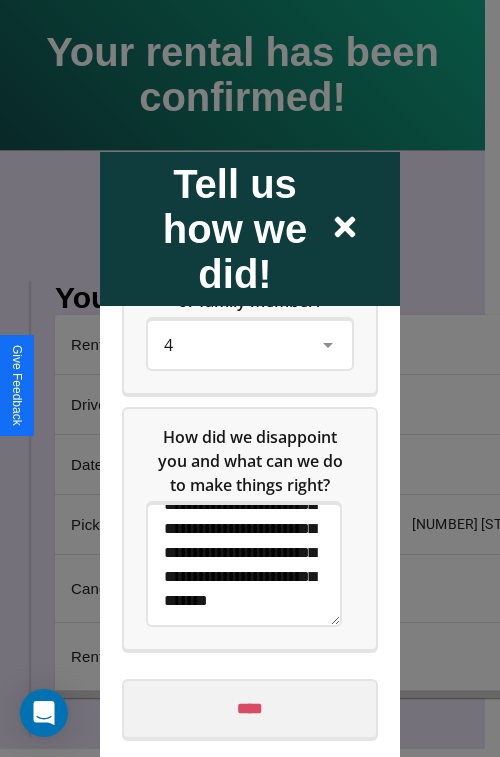 click on "****" at bounding box center (250, 708) 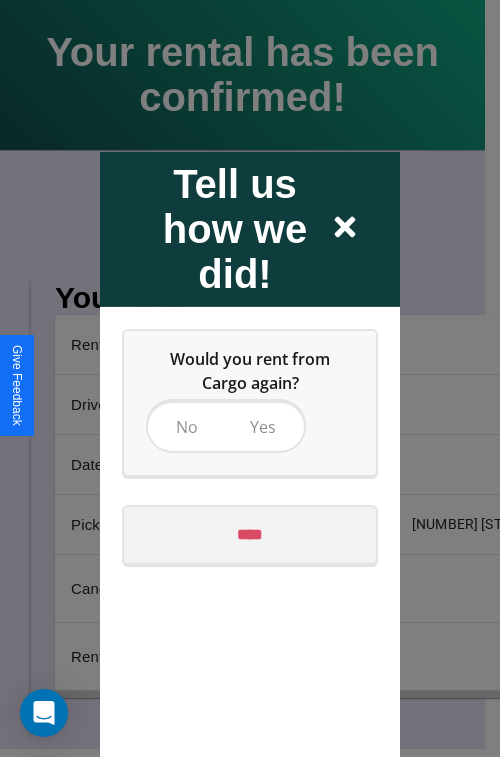 scroll, scrollTop: 0, scrollLeft: 0, axis: both 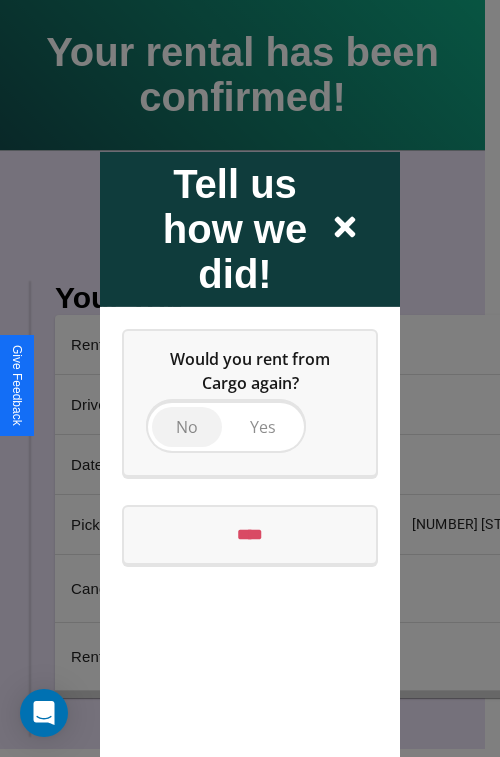 click on "No" at bounding box center (187, 426) 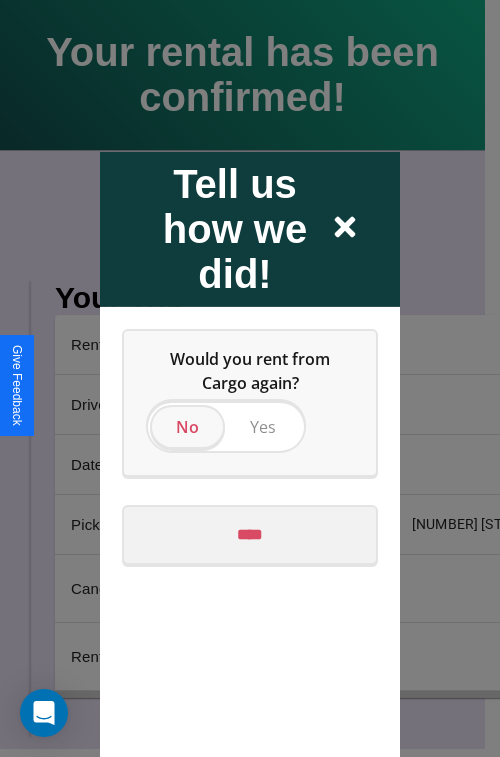 click on "****" at bounding box center (250, 534) 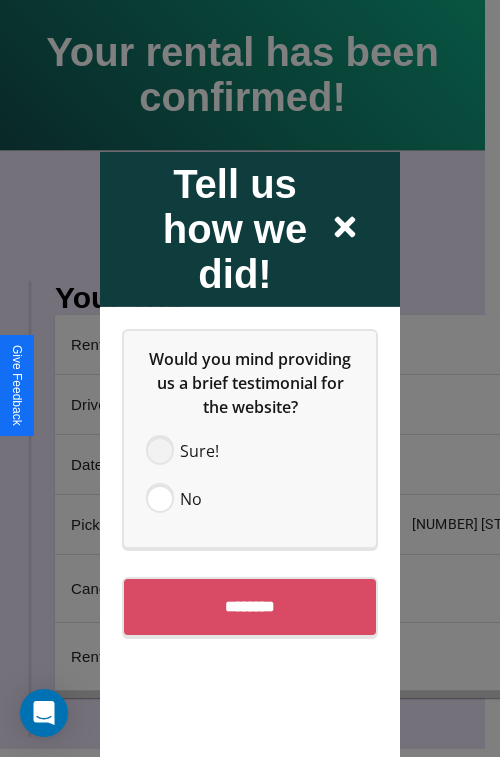 click at bounding box center [160, 450] 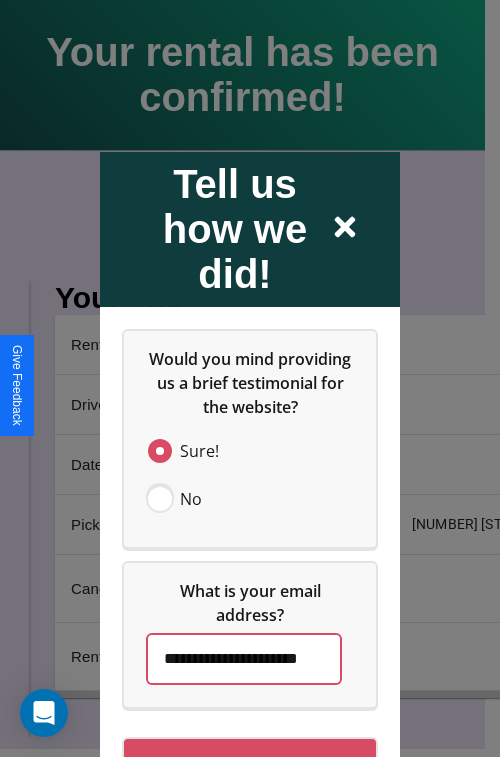 scroll, scrollTop: 0, scrollLeft: 35, axis: horizontal 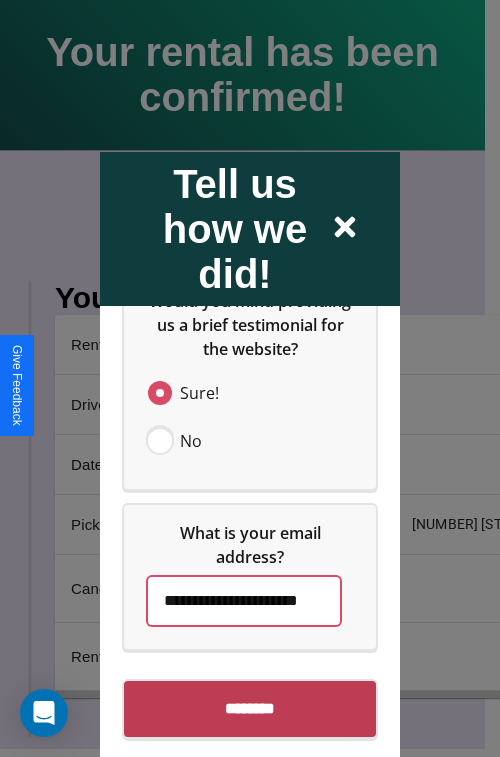 type on "**********" 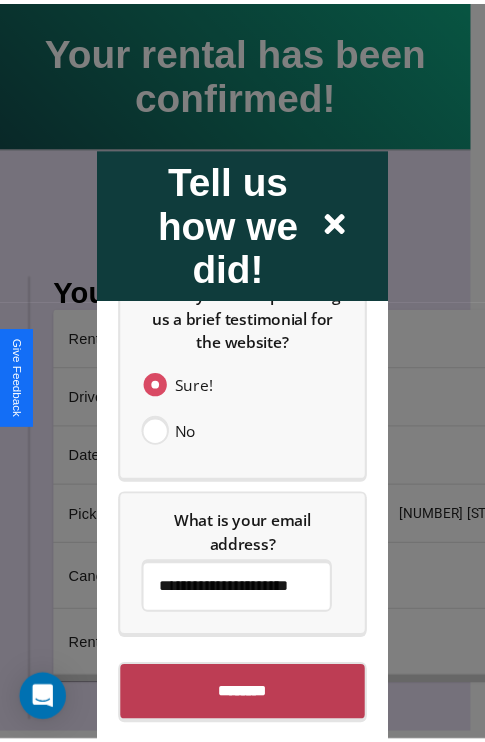 scroll, scrollTop: 0, scrollLeft: 0, axis: both 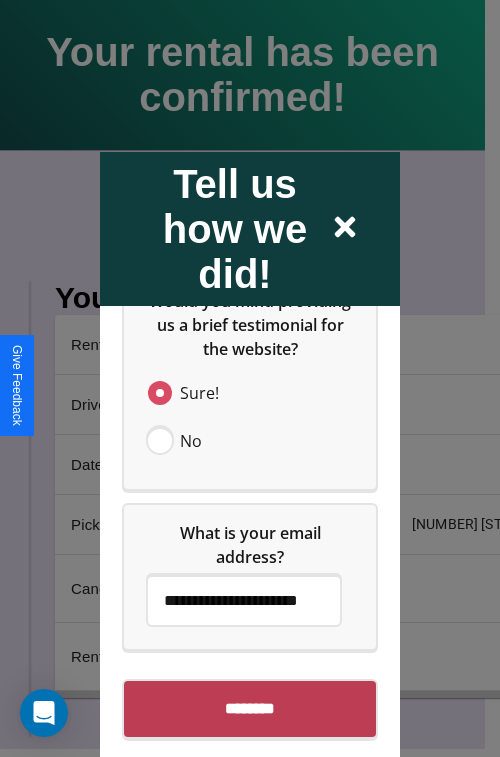 click on "********" at bounding box center [250, 708] 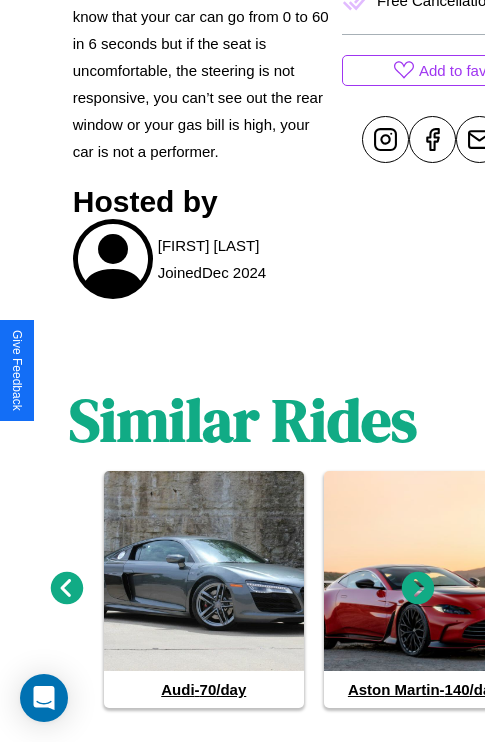 scroll, scrollTop: 1028, scrollLeft: 0, axis: vertical 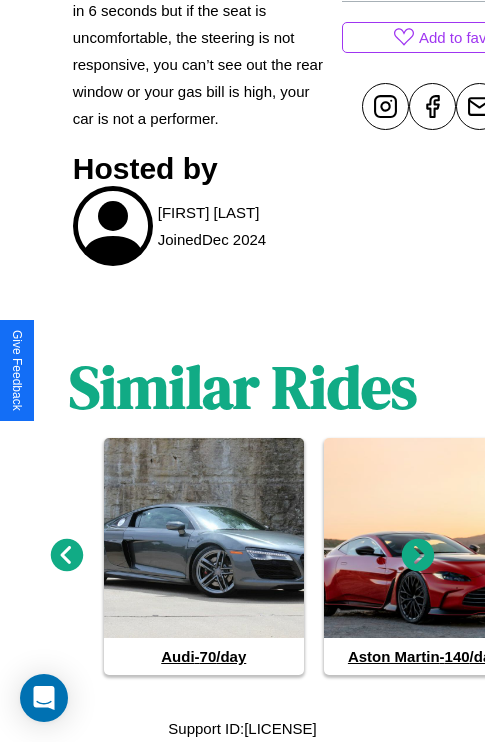 click 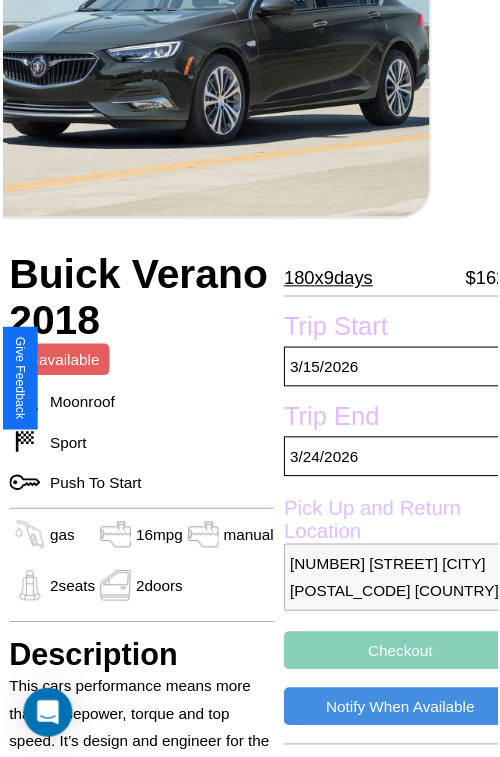 scroll, scrollTop: 219, scrollLeft: 68, axis: both 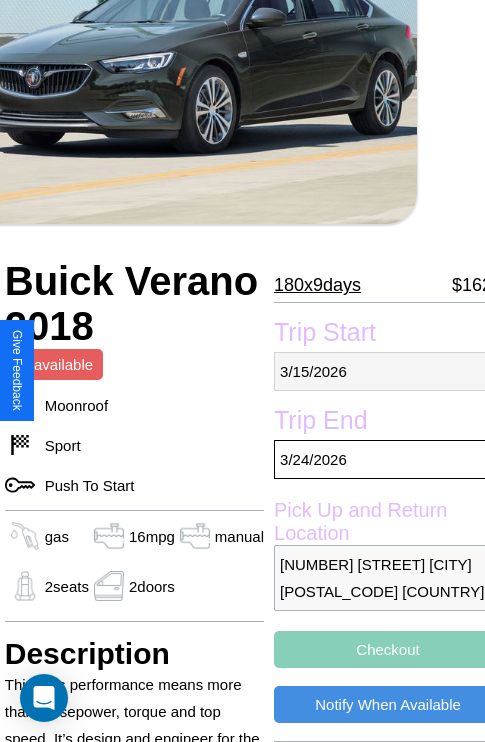 click on "[MONTH] / [DAY] / [YEAR]" at bounding box center (388, 371) 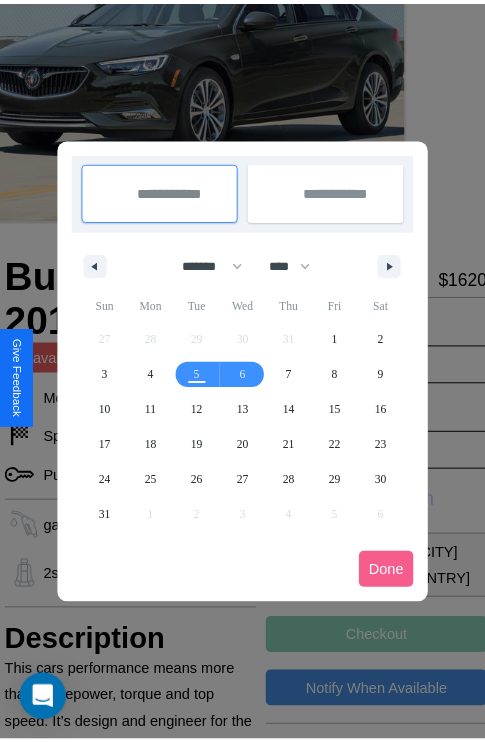 scroll, scrollTop: 0, scrollLeft: 68, axis: horizontal 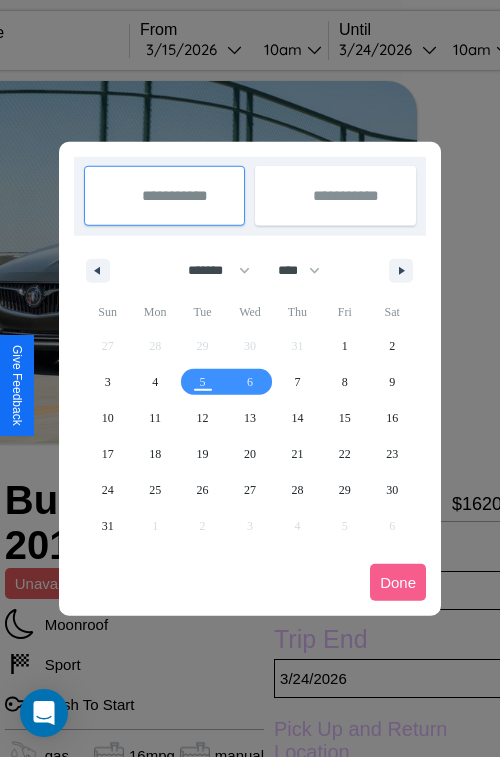 click at bounding box center [250, 378] 